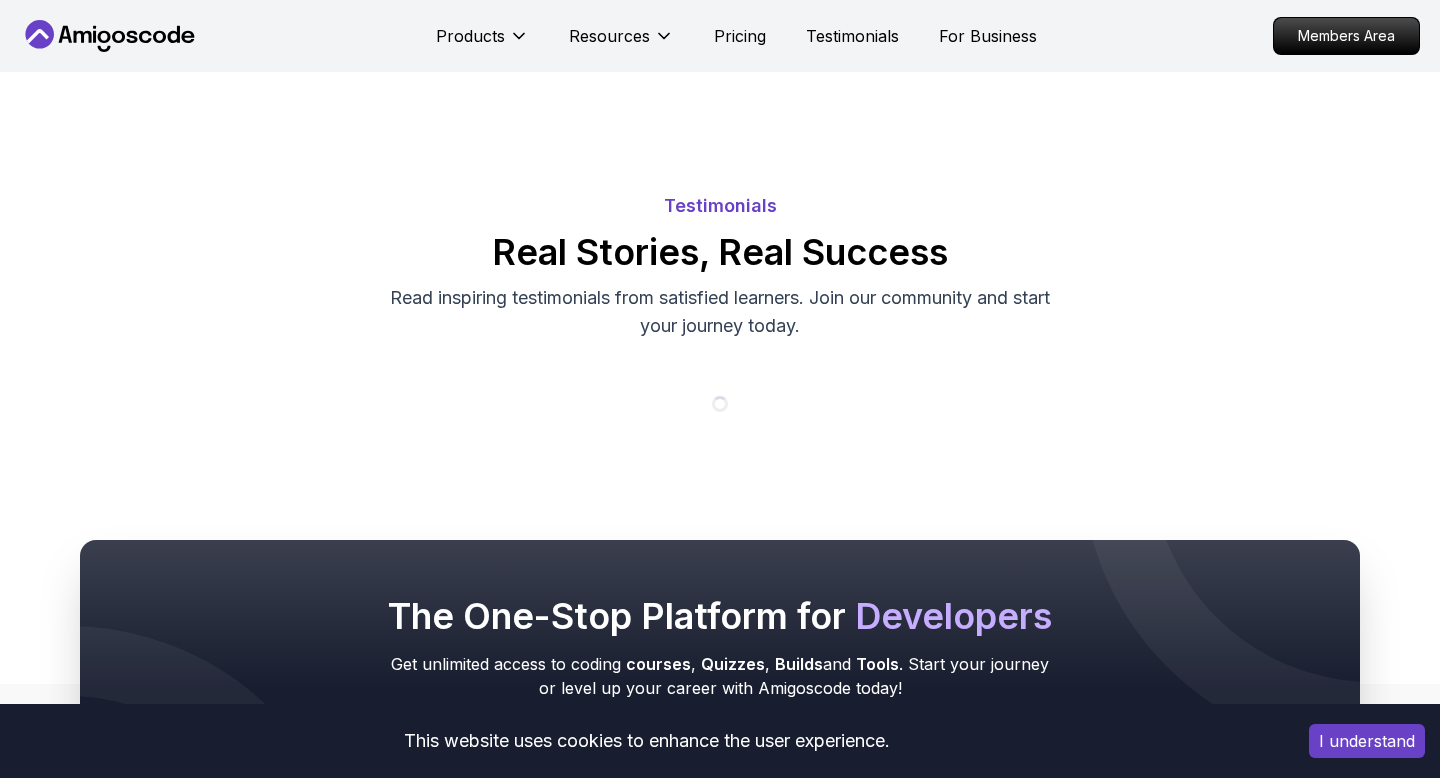scroll, scrollTop: 690, scrollLeft: 0, axis: vertical 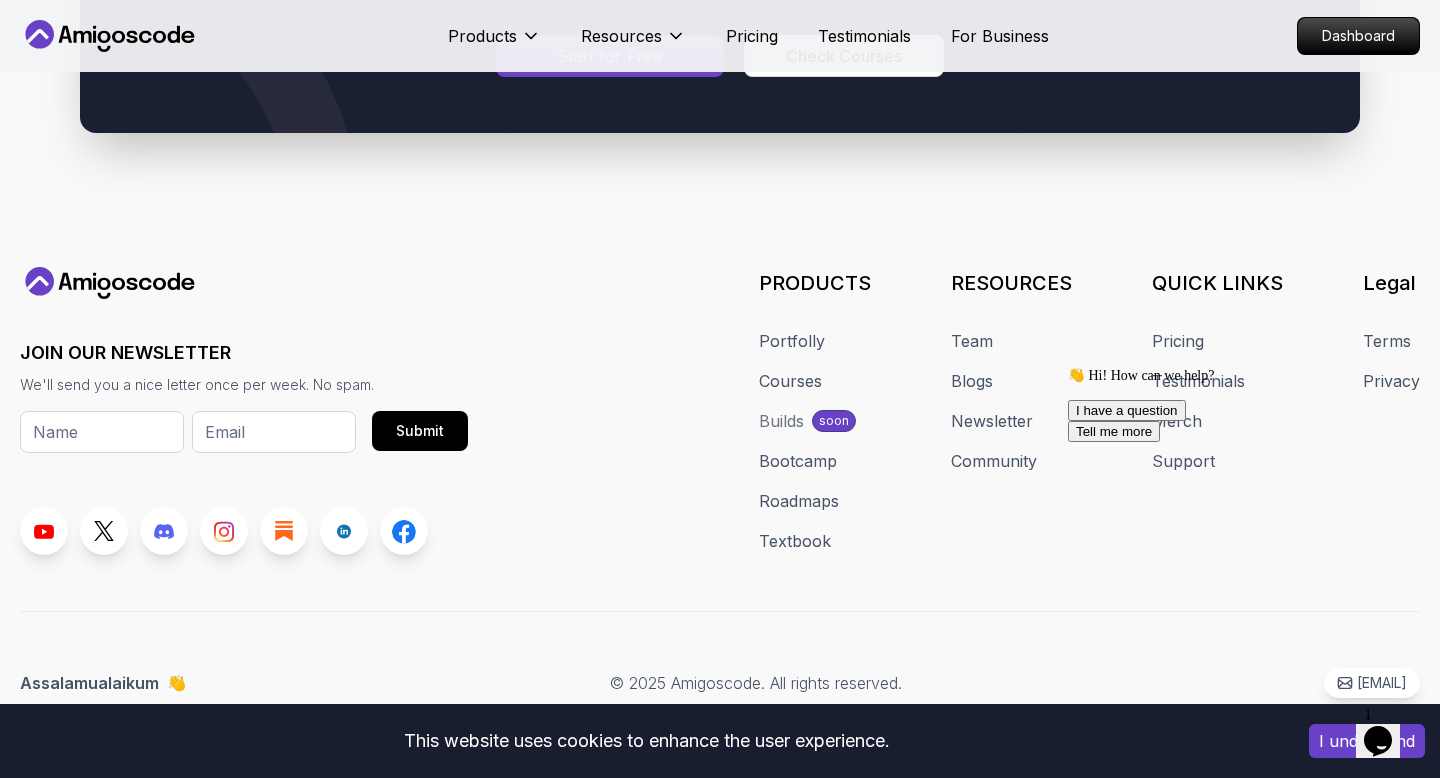 click at bounding box center (1068, 367) 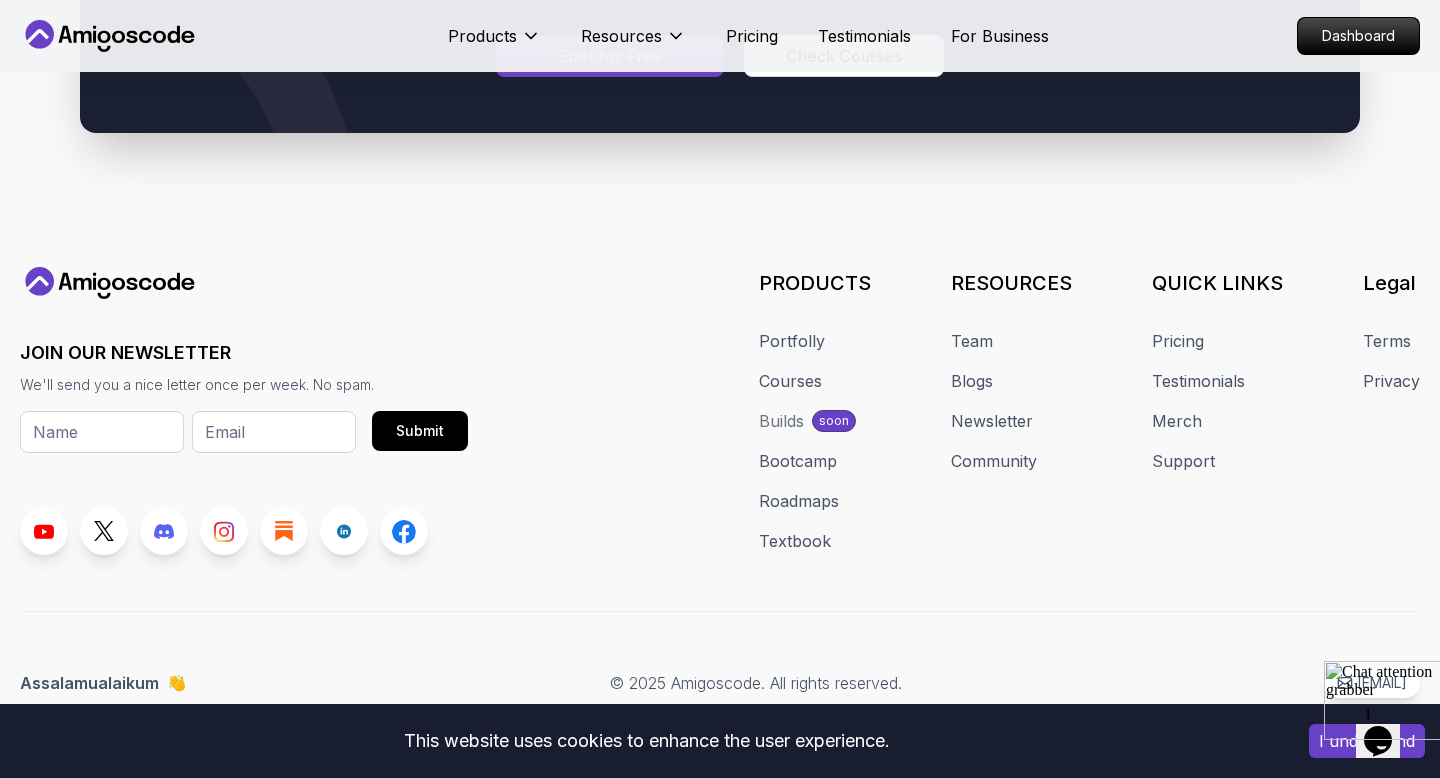 click at bounding box center [1324, 734] 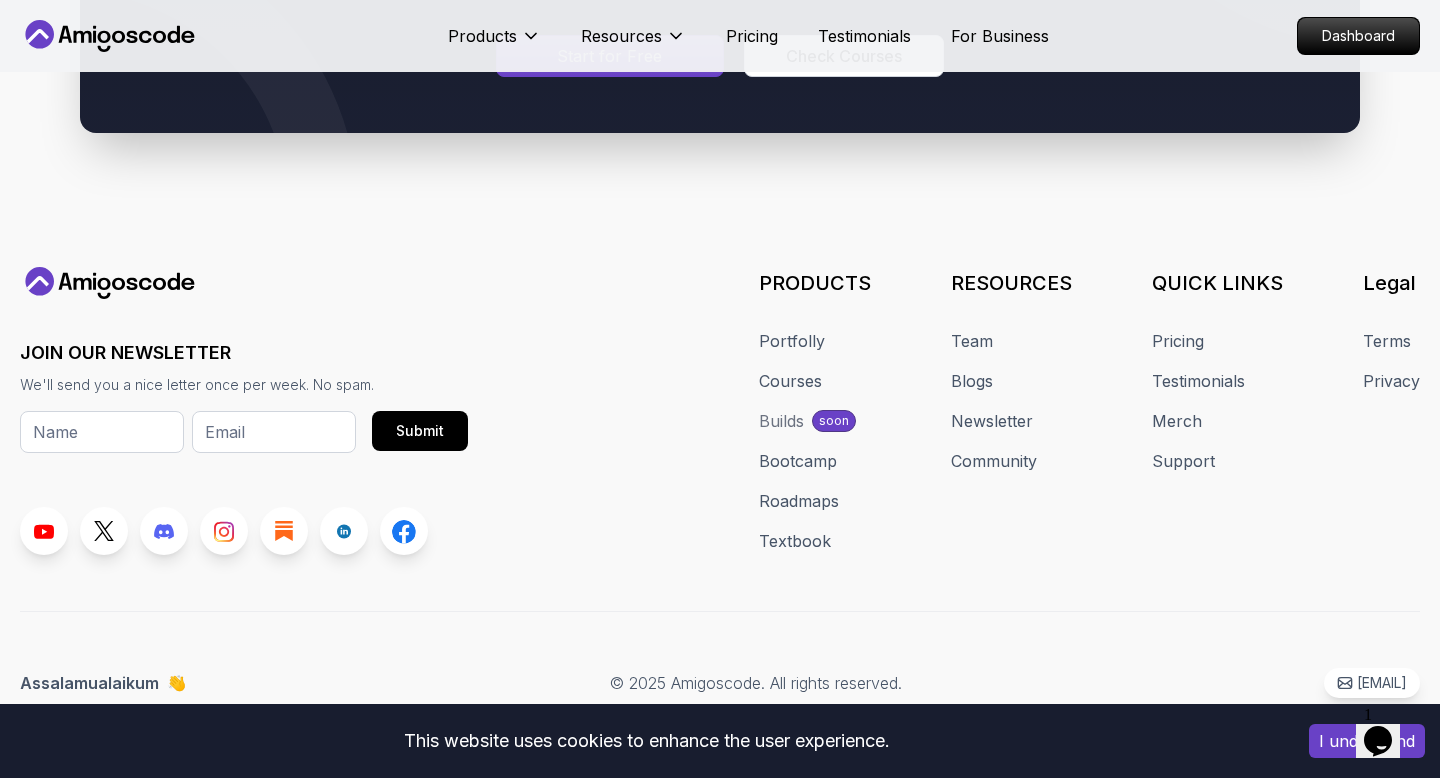 scroll, scrollTop: 12686, scrollLeft: 0, axis: vertical 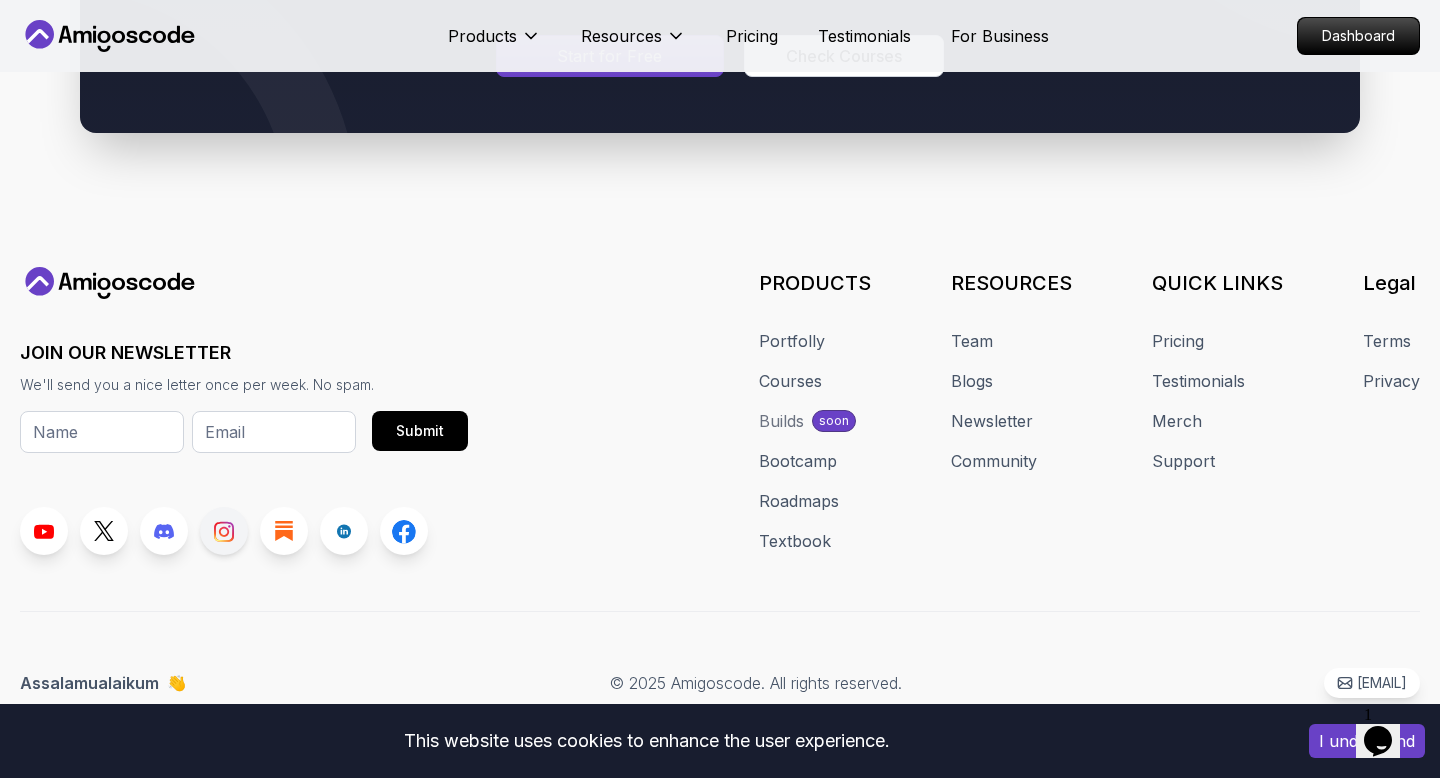click 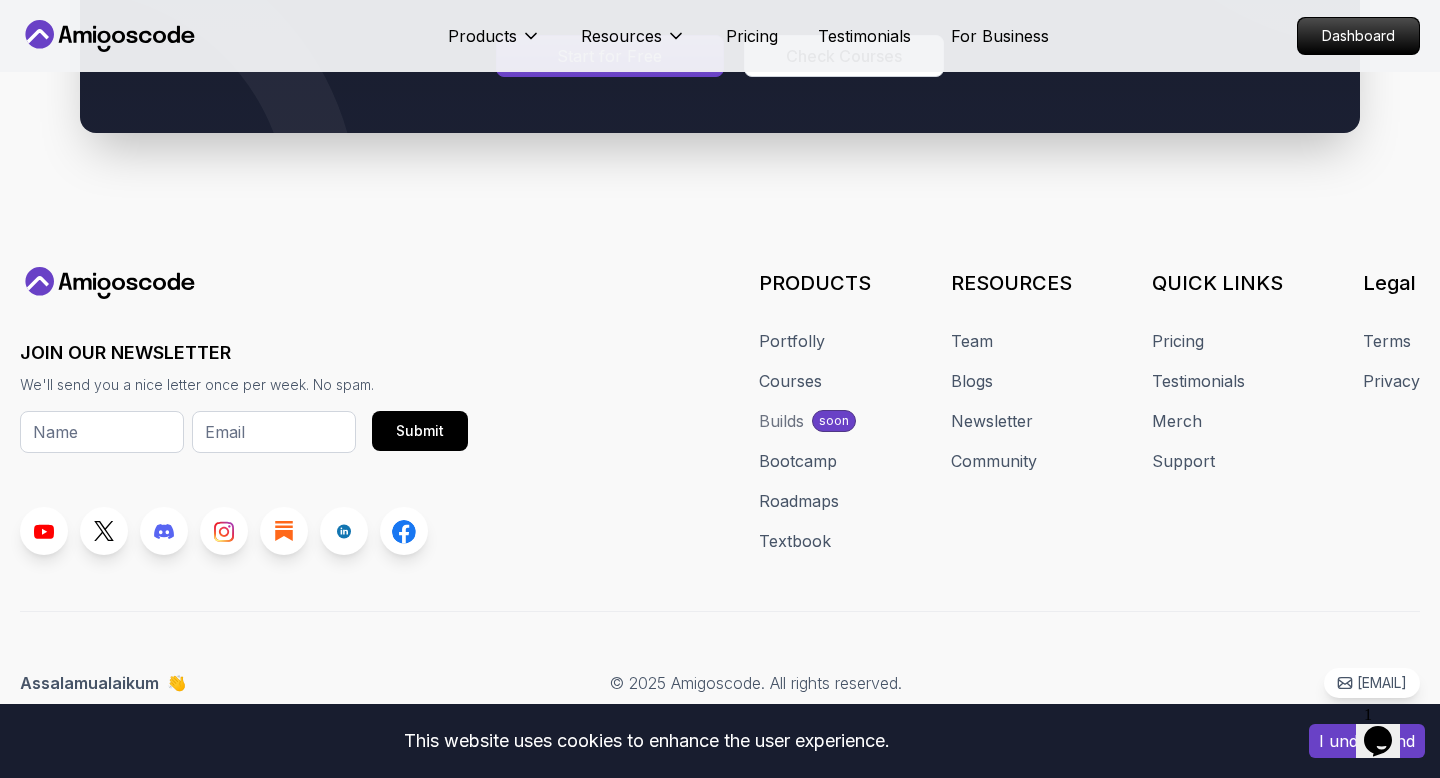 scroll, scrollTop: 5113, scrollLeft: 0, axis: vertical 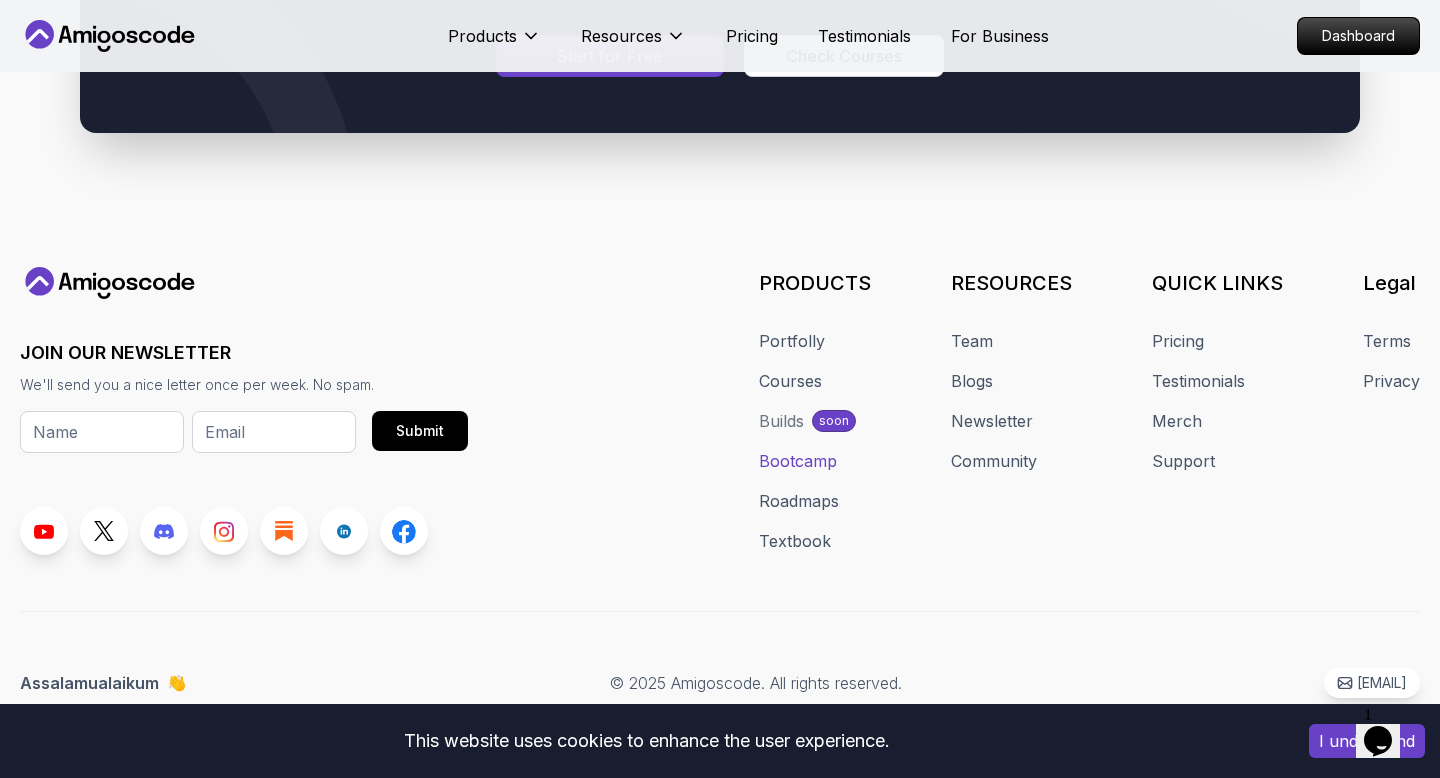 click on "Bootcamp" at bounding box center [798, 461] 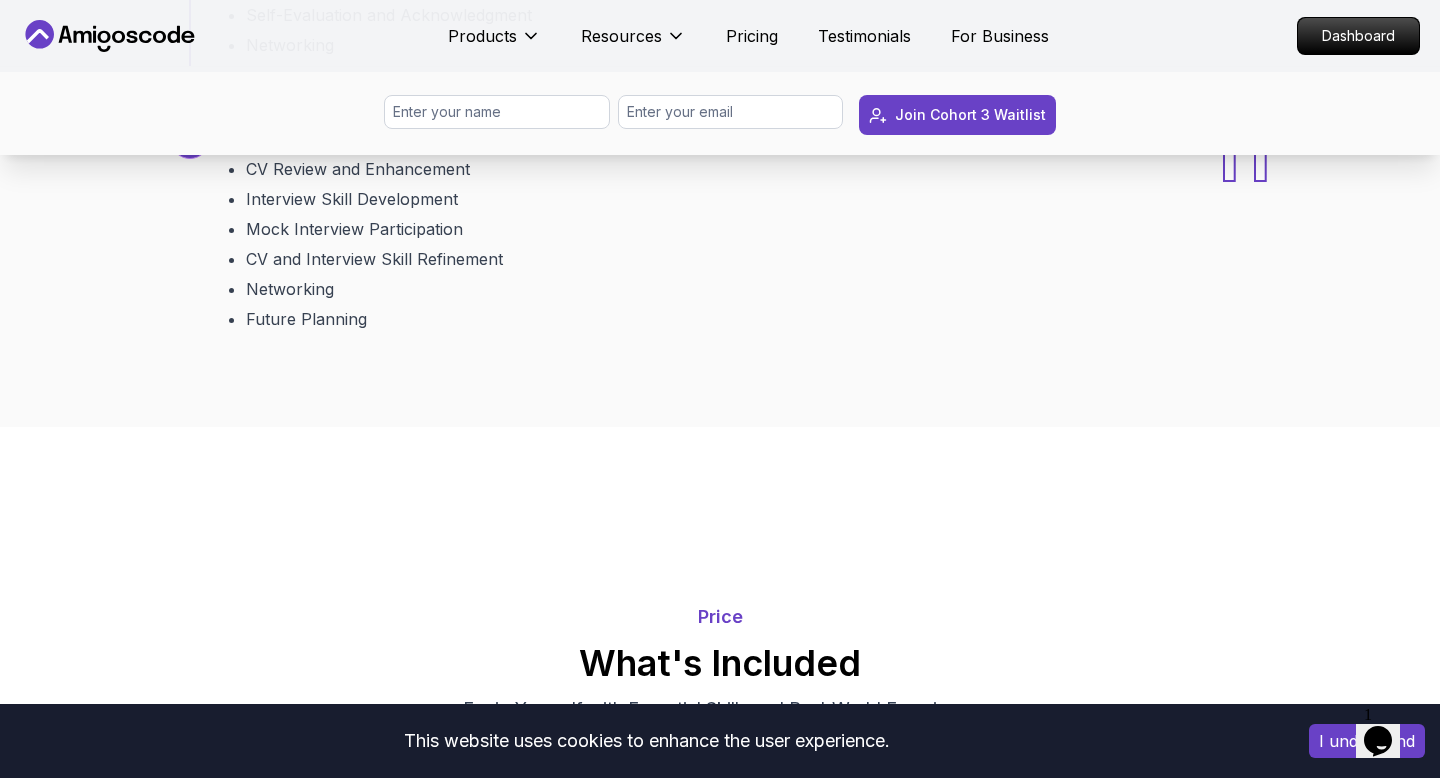 scroll, scrollTop: 3574, scrollLeft: 0, axis: vertical 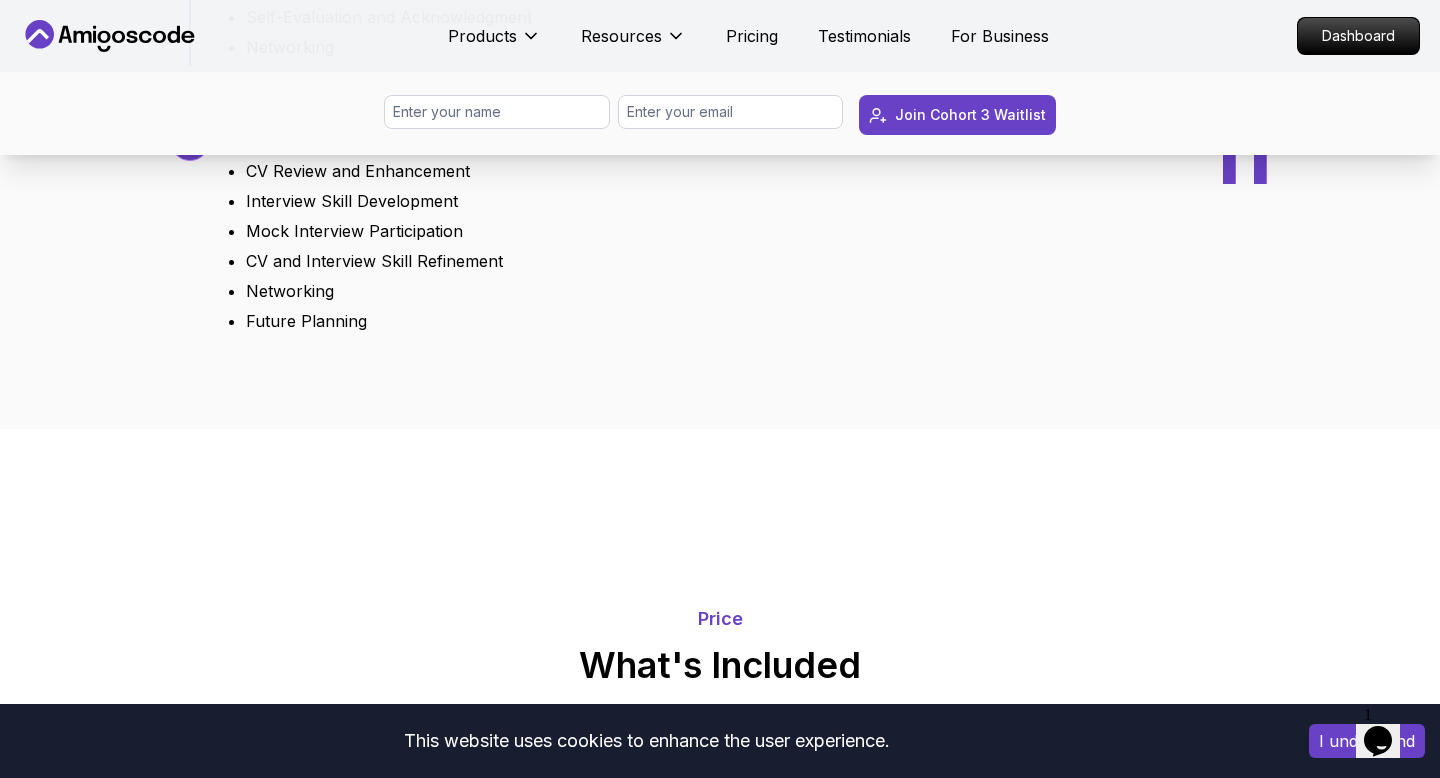 click on "Bonus" at bounding box center (582, 128) 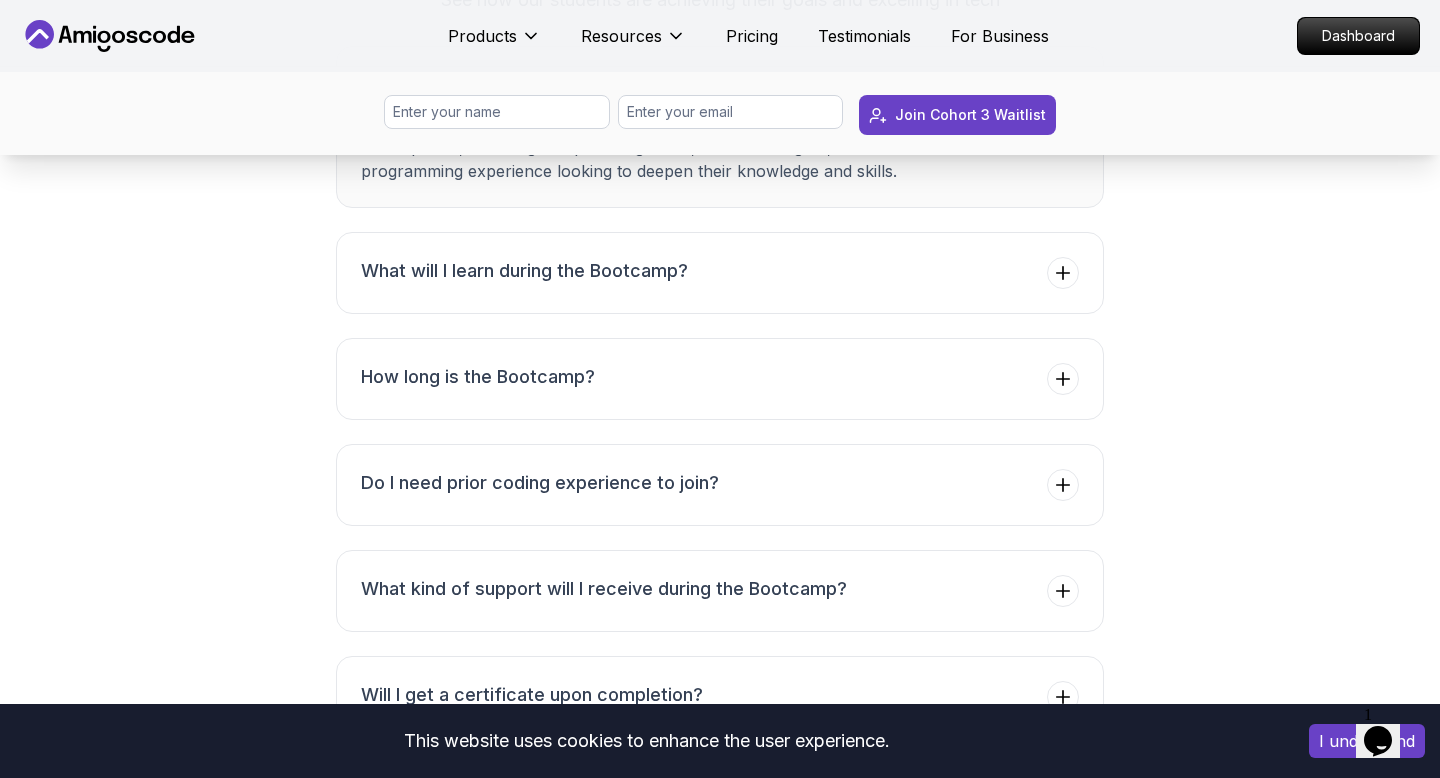 scroll, scrollTop: 7392, scrollLeft: 0, axis: vertical 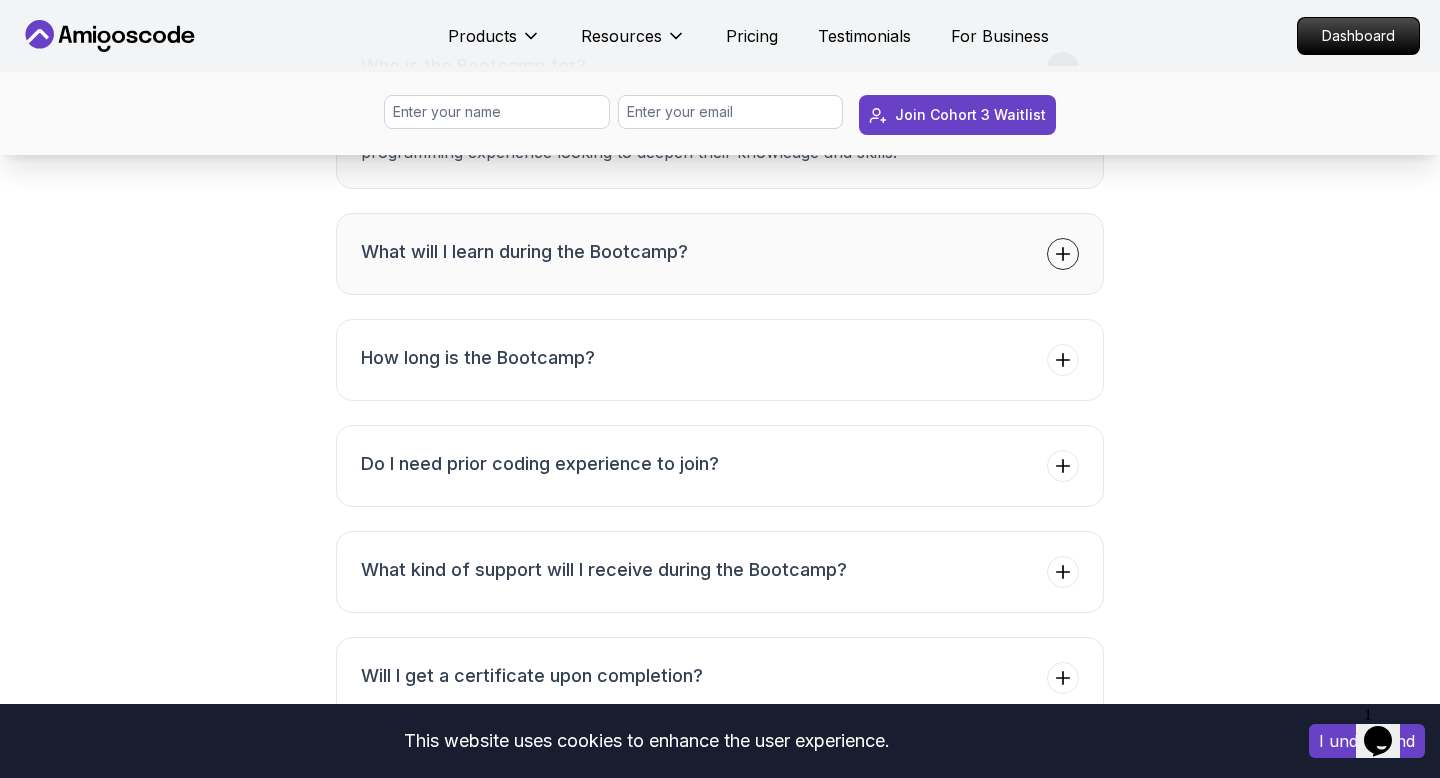 click 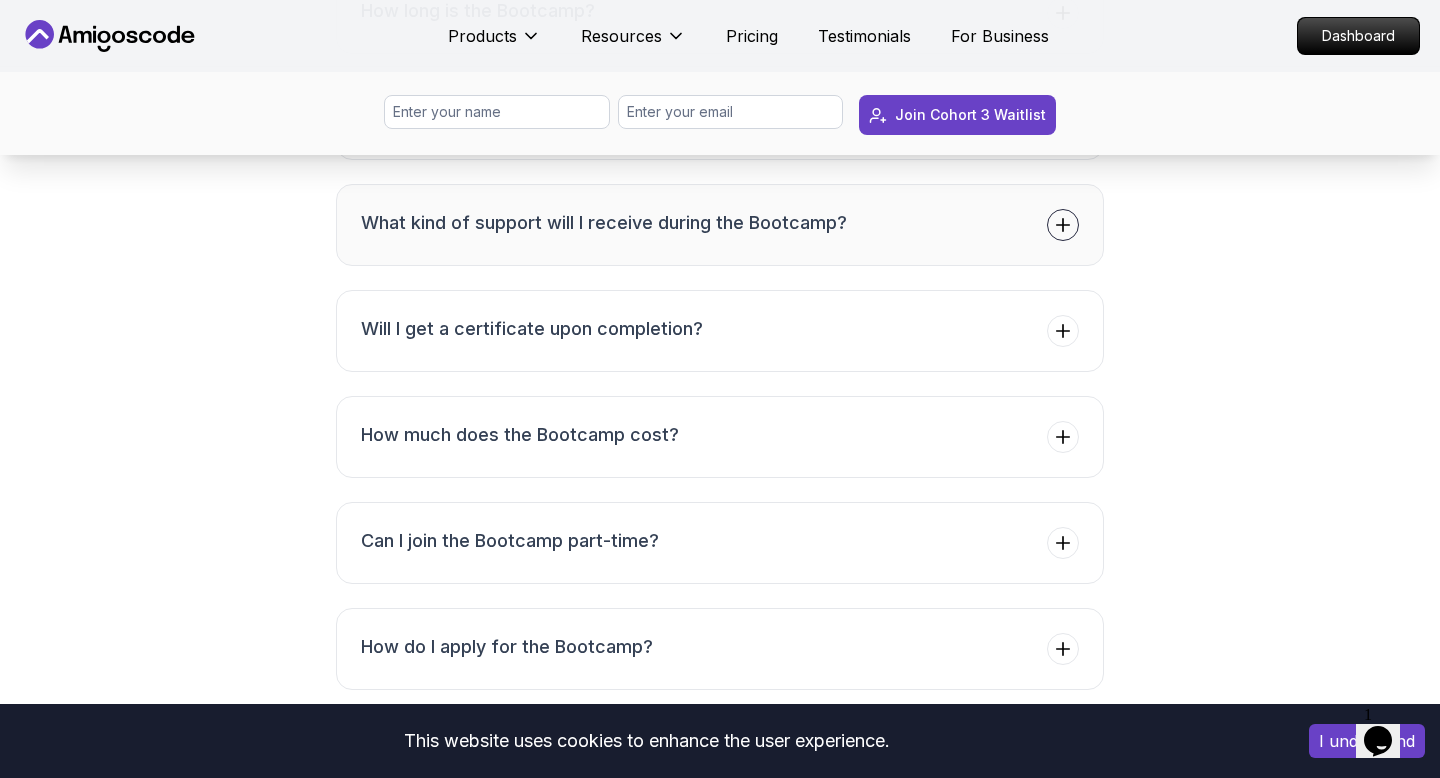 scroll, scrollTop: 7734, scrollLeft: 0, axis: vertical 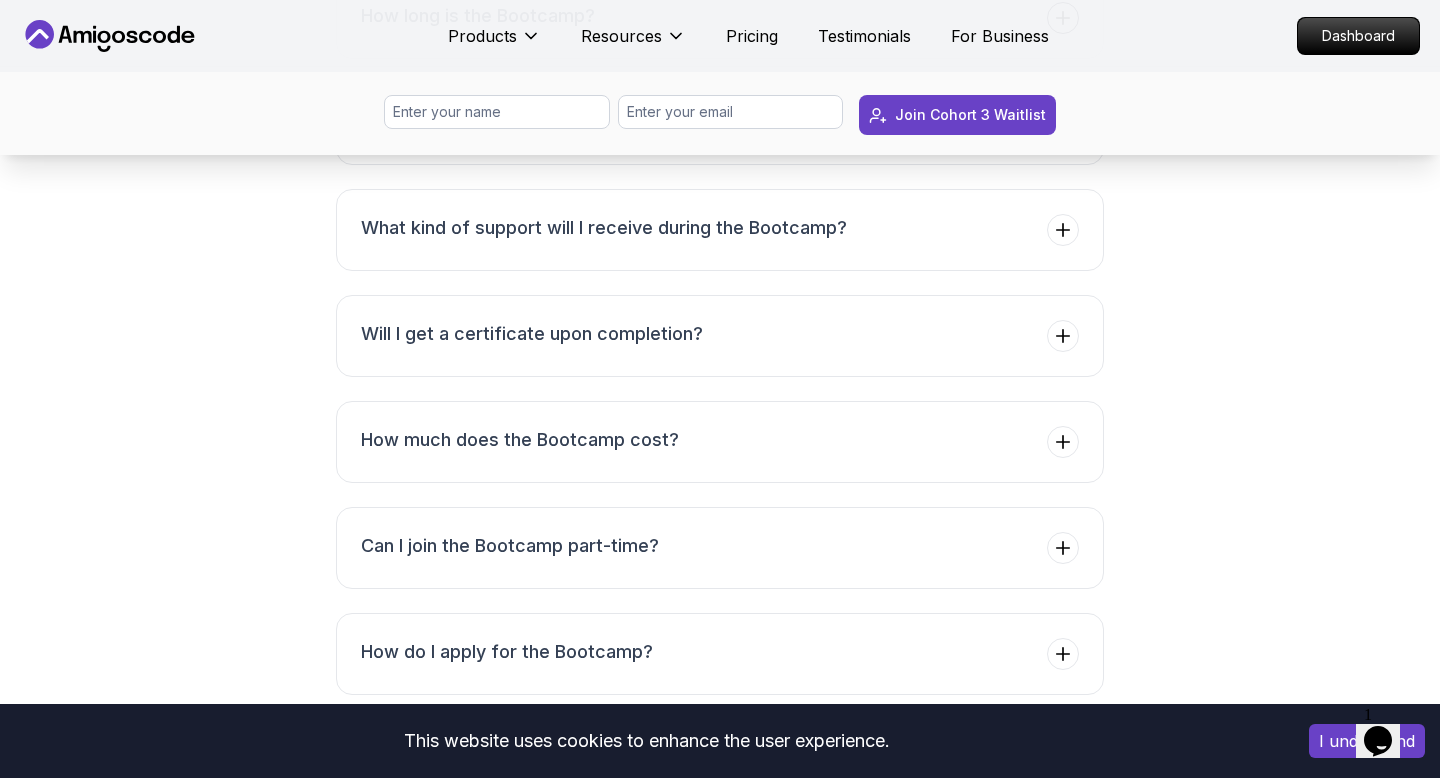click 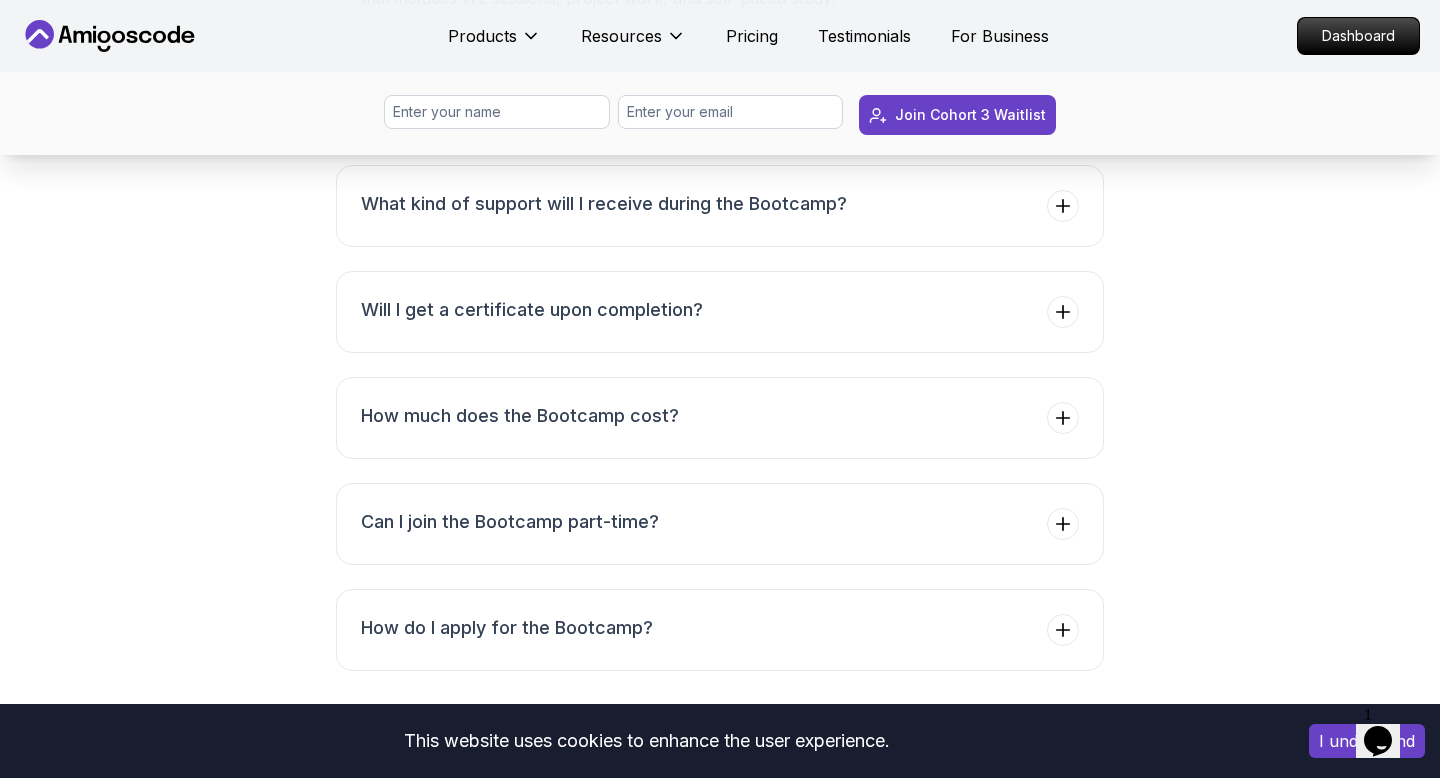 click 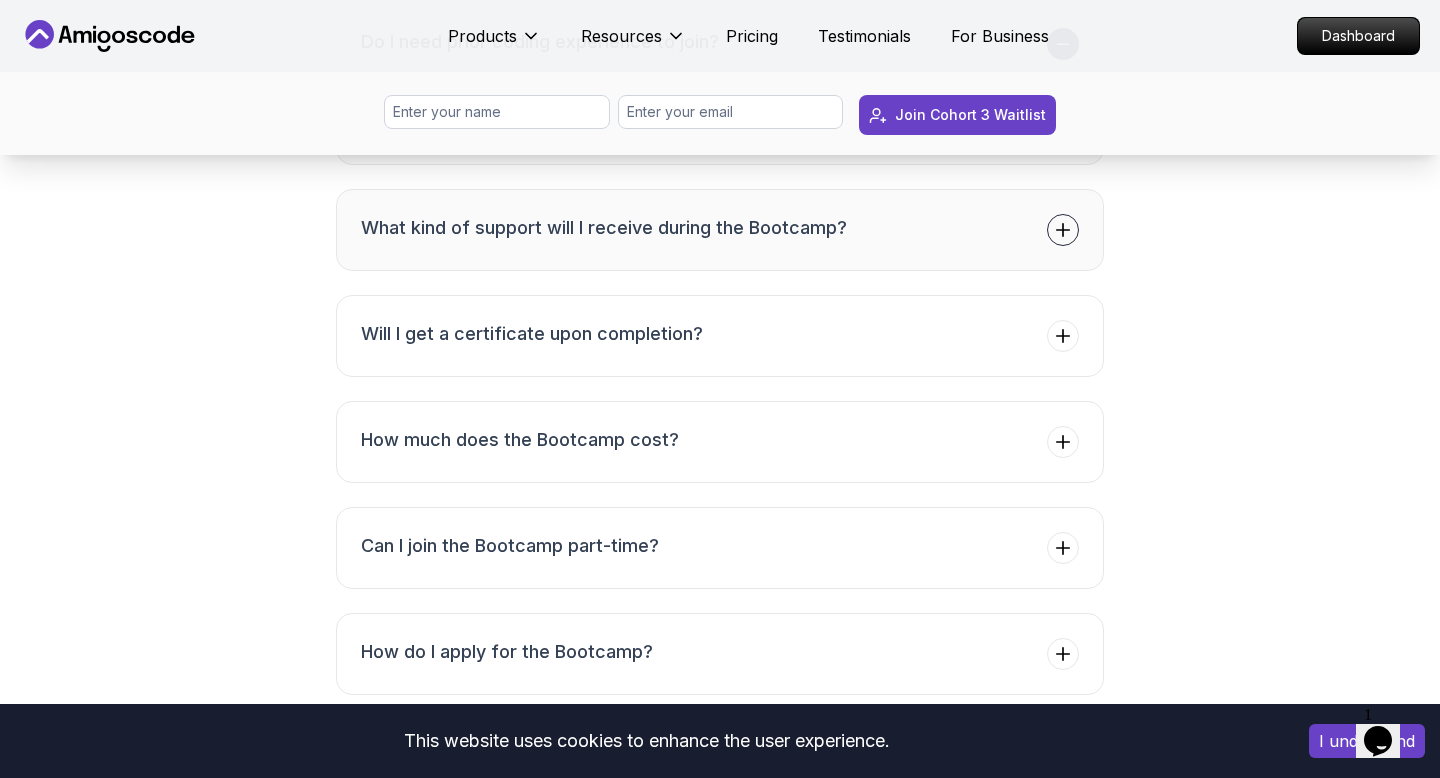 click 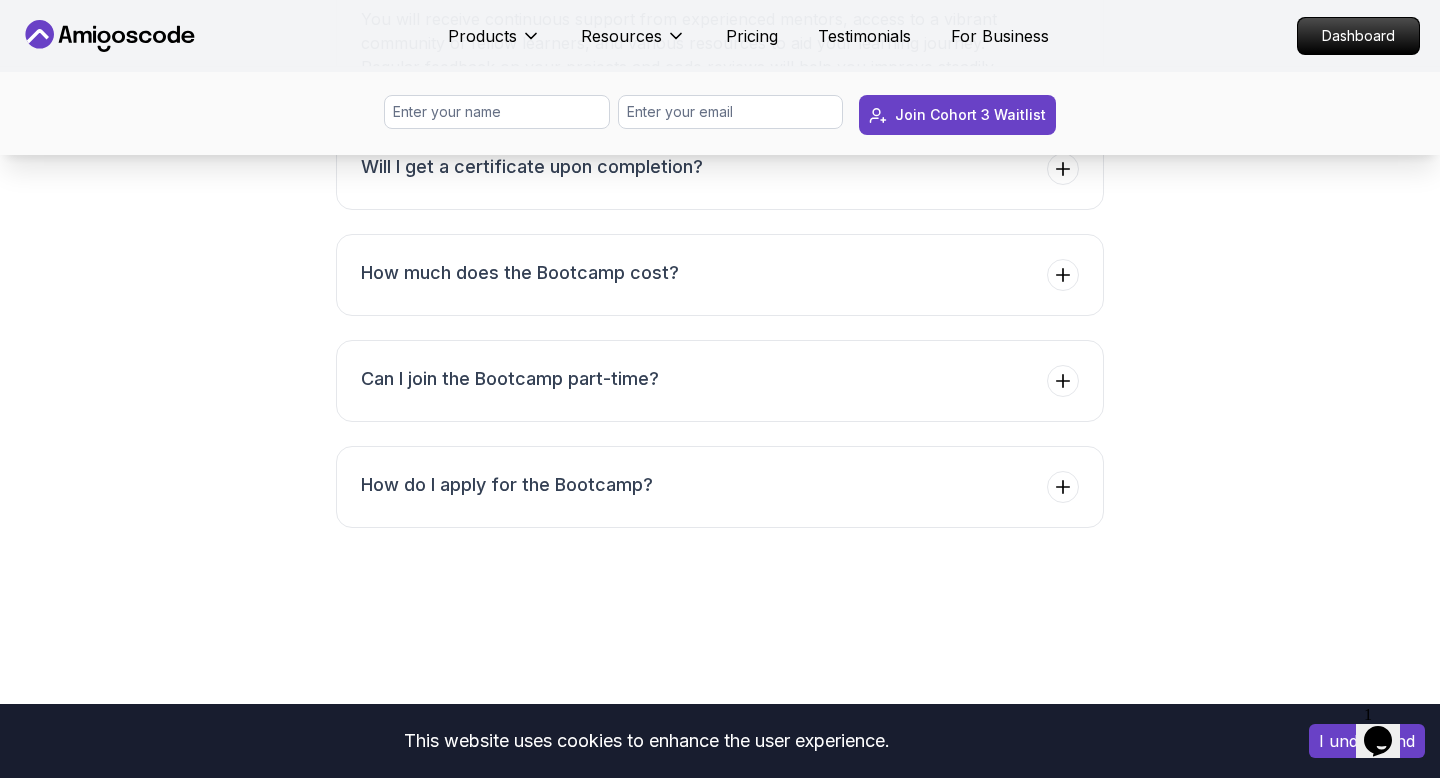 scroll, scrollTop: 7903, scrollLeft: 0, axis: vertical 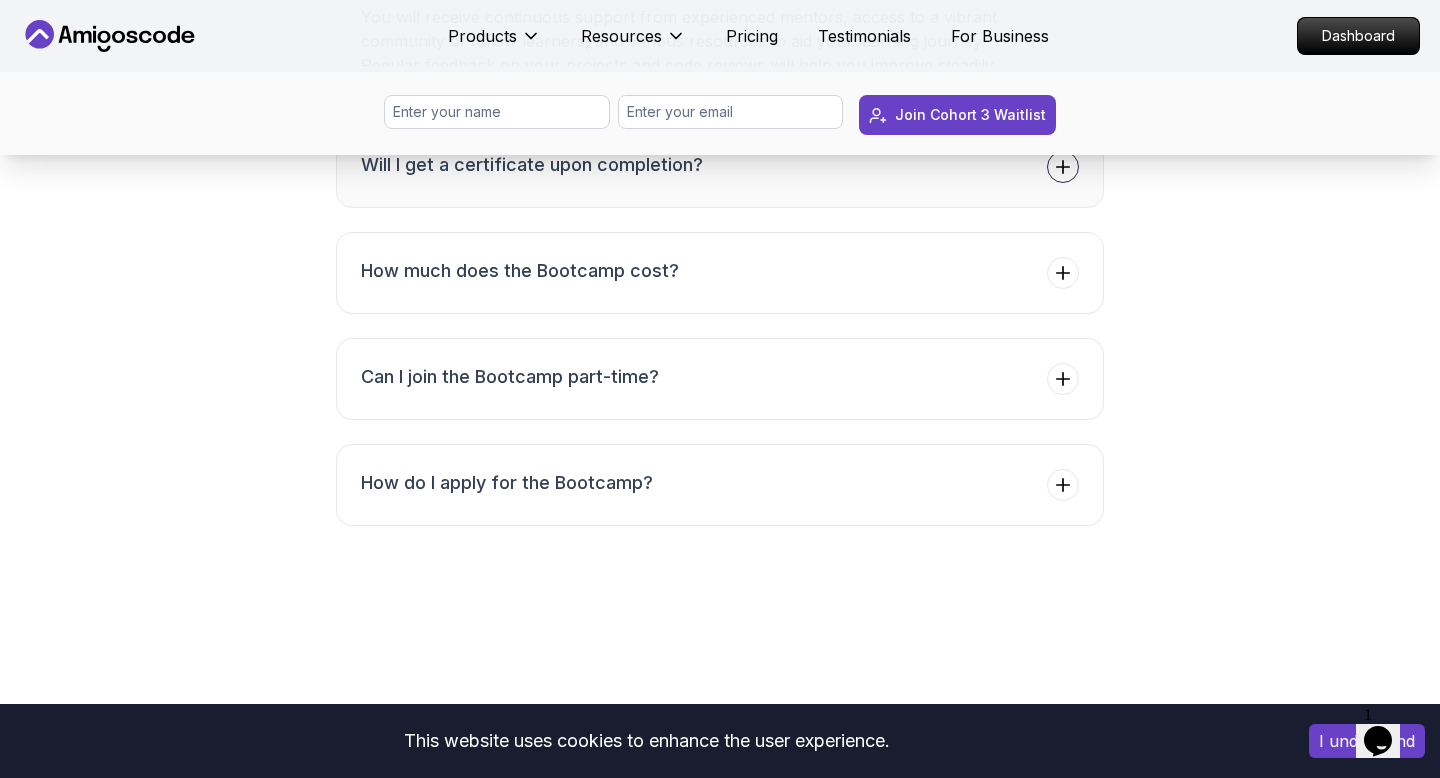 click on "Will I get a certificate upon completion?" at bounding box center [720, 167] 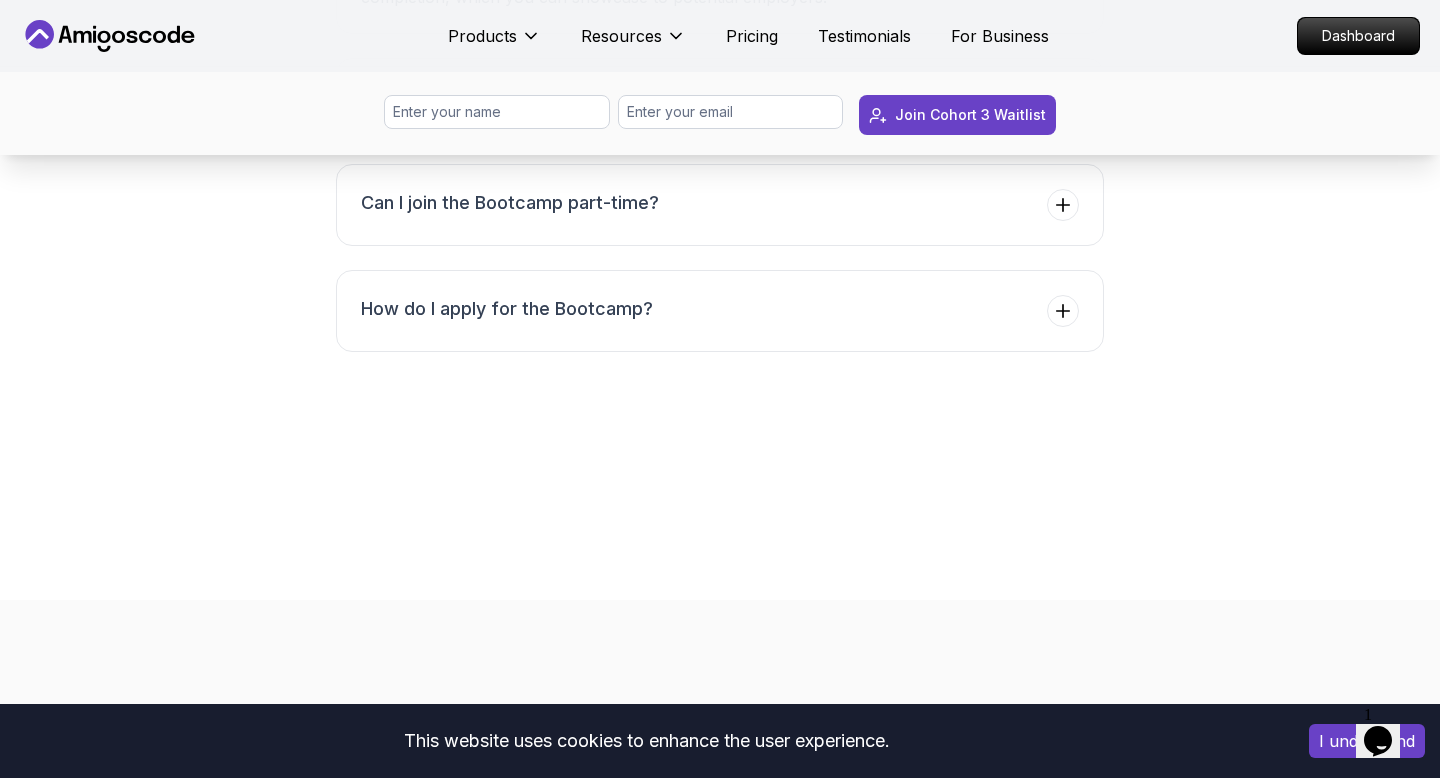 scroll, scrollTop: 8068, scrollLeft: 0, axis: vertical 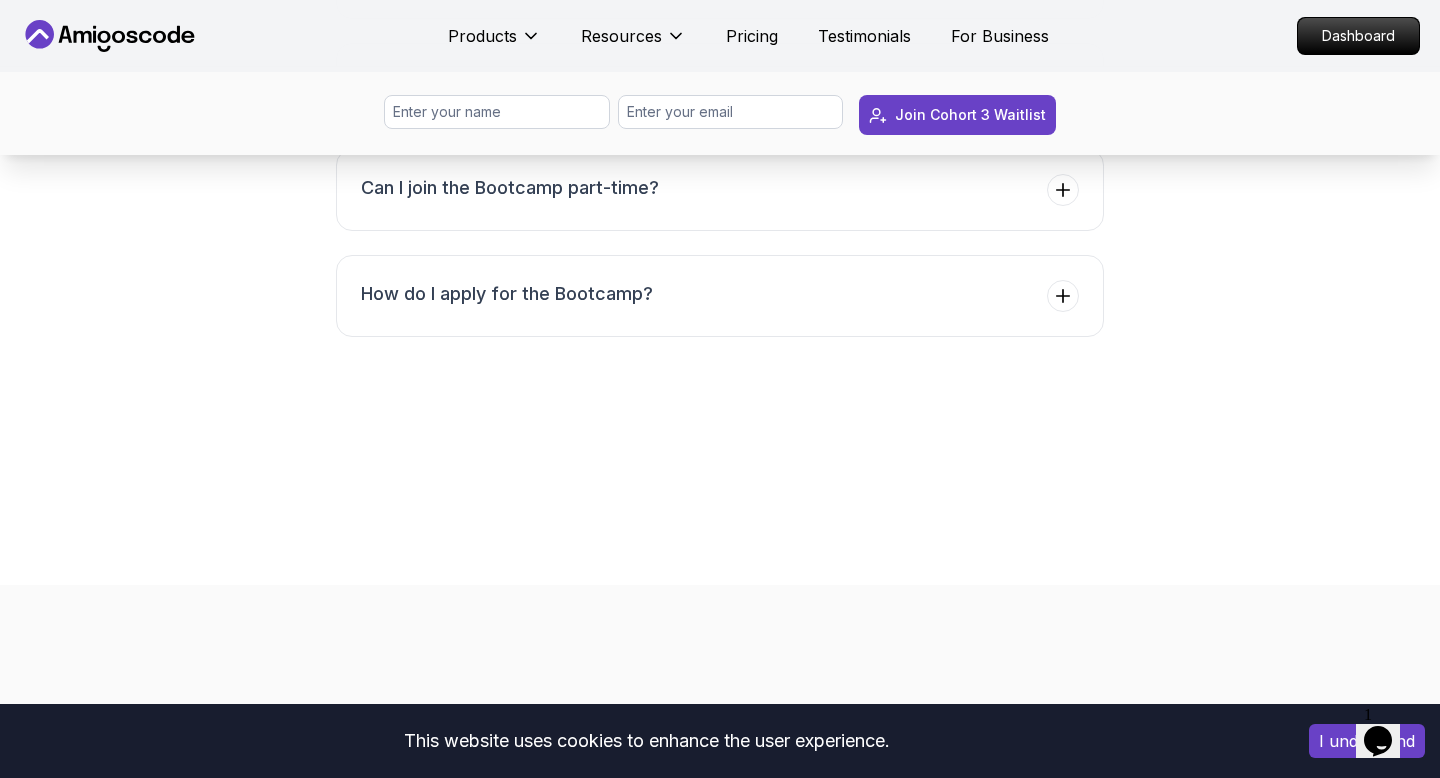 click on "How much does the Bootcamp cost?" at bounding box center [720, 84] 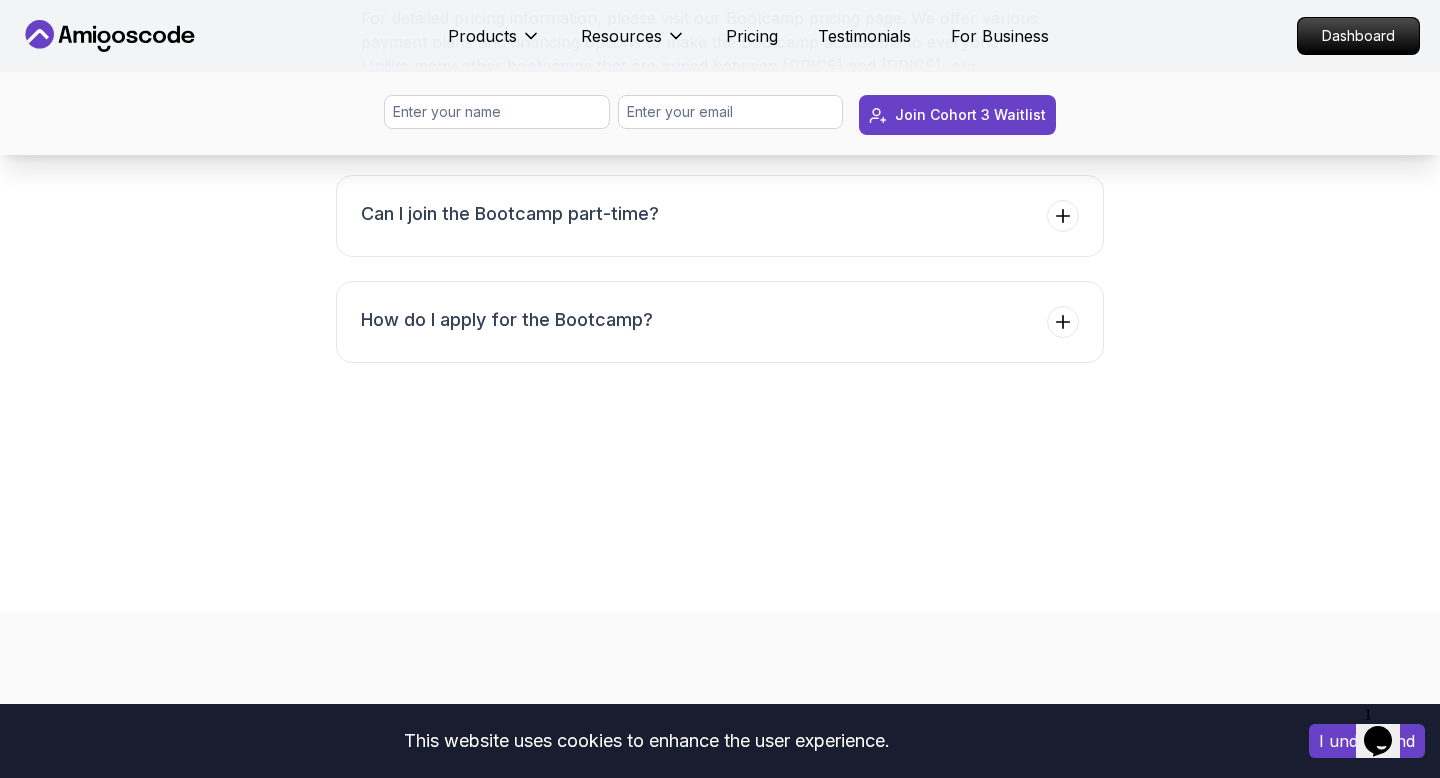 scroll, scrollTop: 8158, scrollLeft: 0, axis: vertical 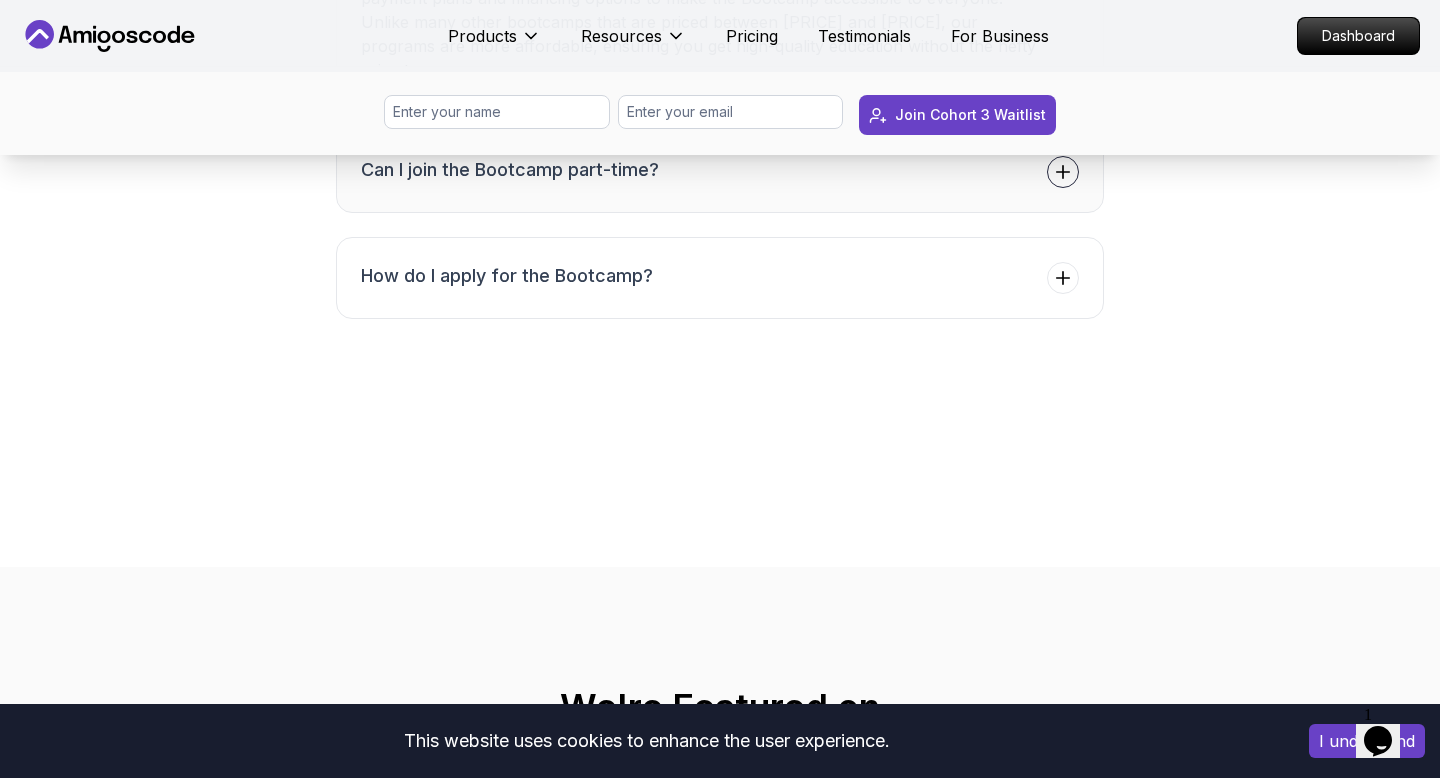 click at bounding box center (1063, 172) 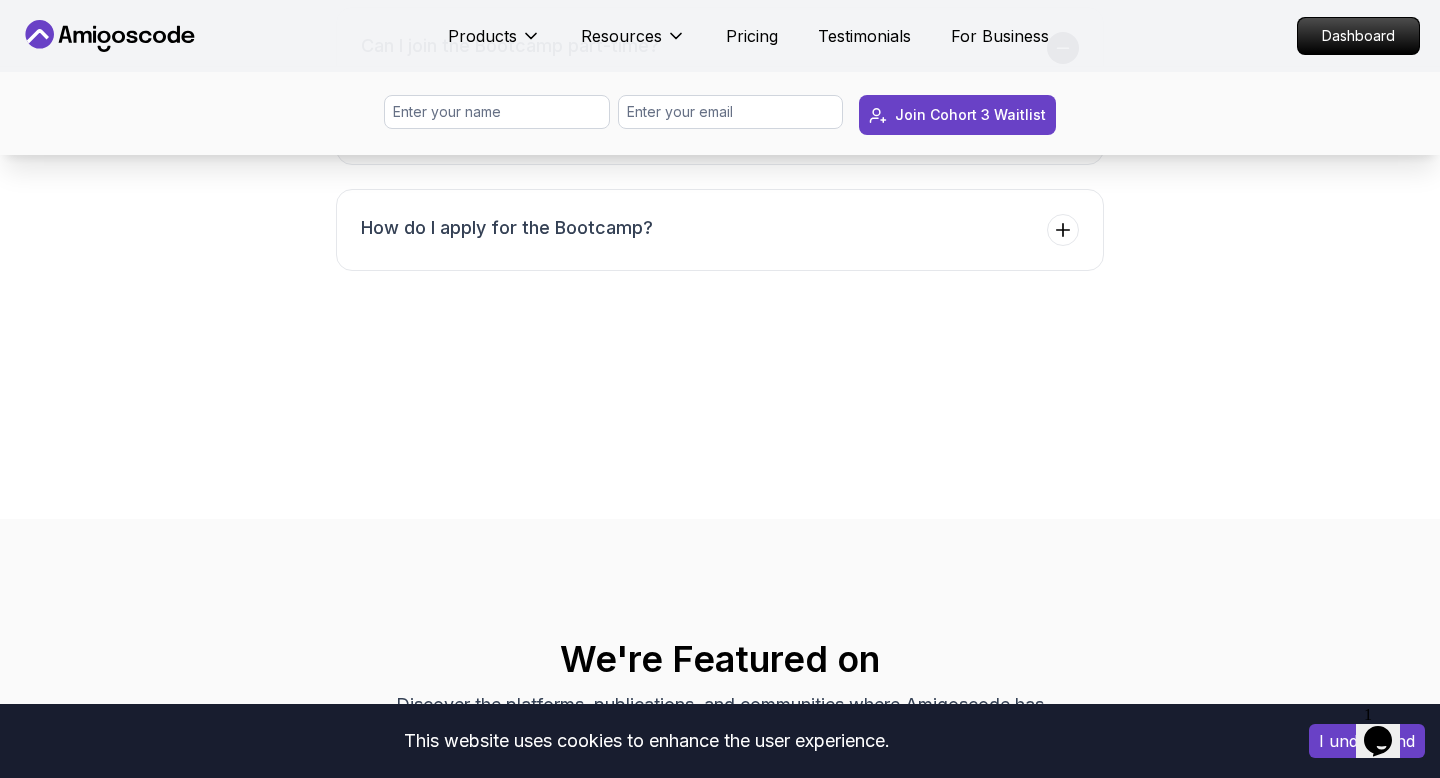 scroll, scrollTop: 8155, scrollLeft: 0, axis: vertical 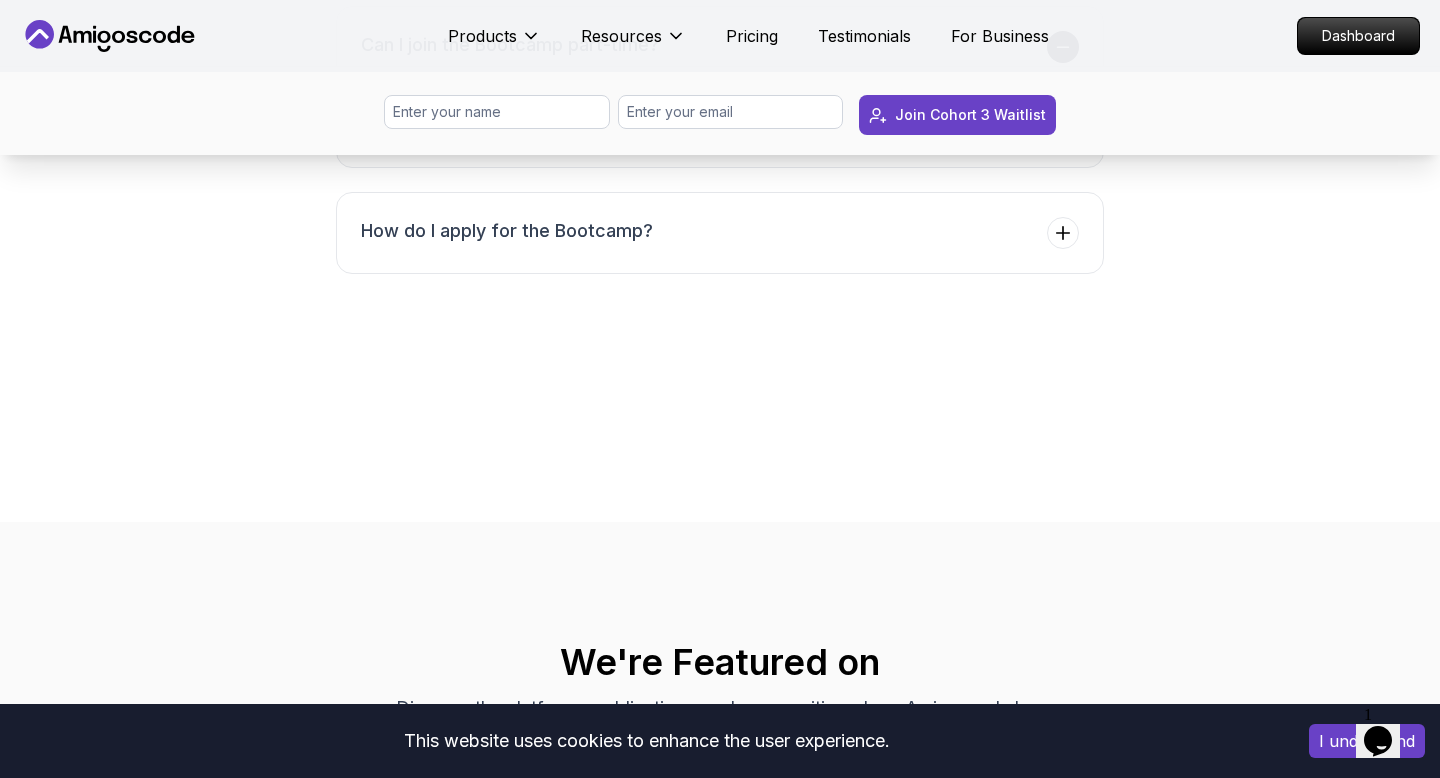 drag, startPoint x: 987, startPoint y: 362, endPoint x: 799, endPoint y: 369, distance: 188.13028 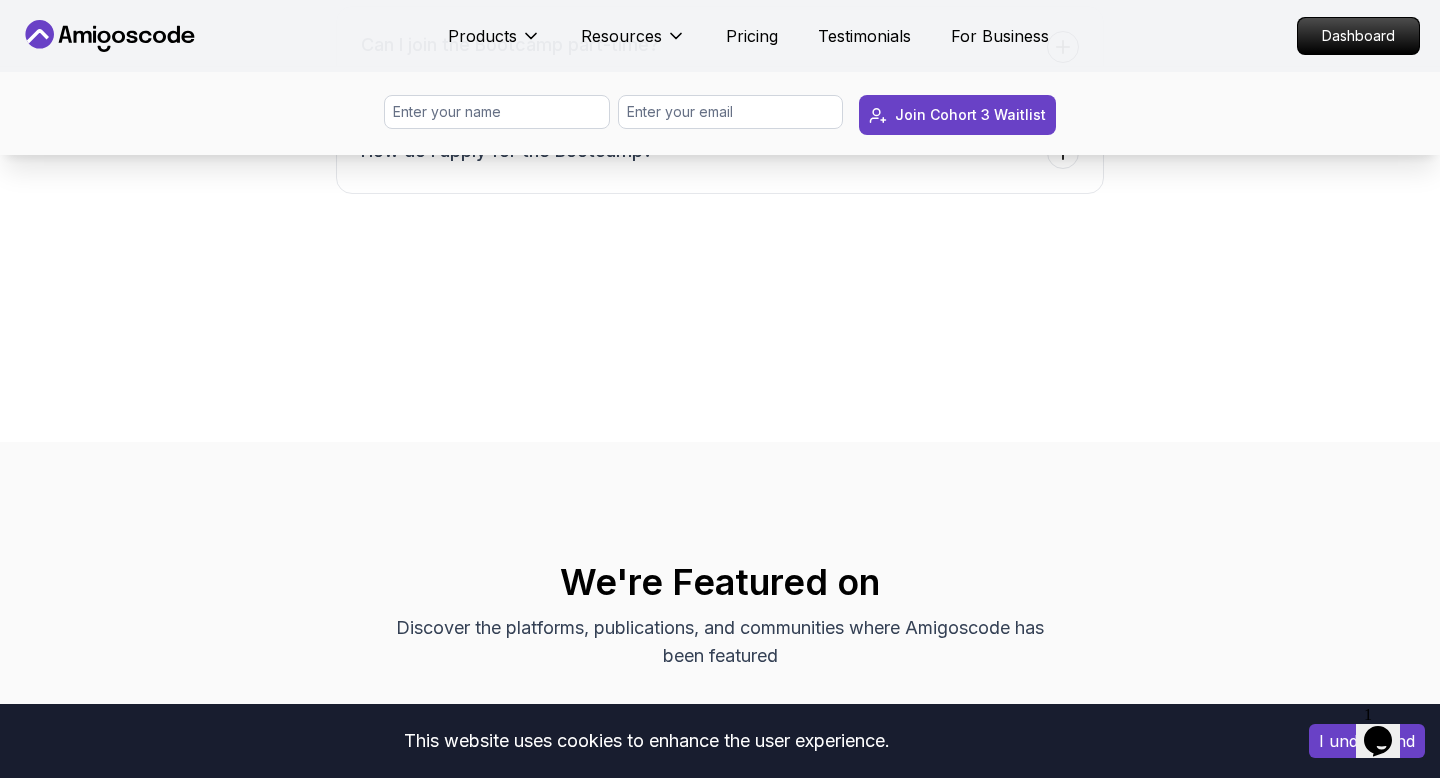 click on "Can I join the Bootcamp part-time?" at bounding box center (720, 47) 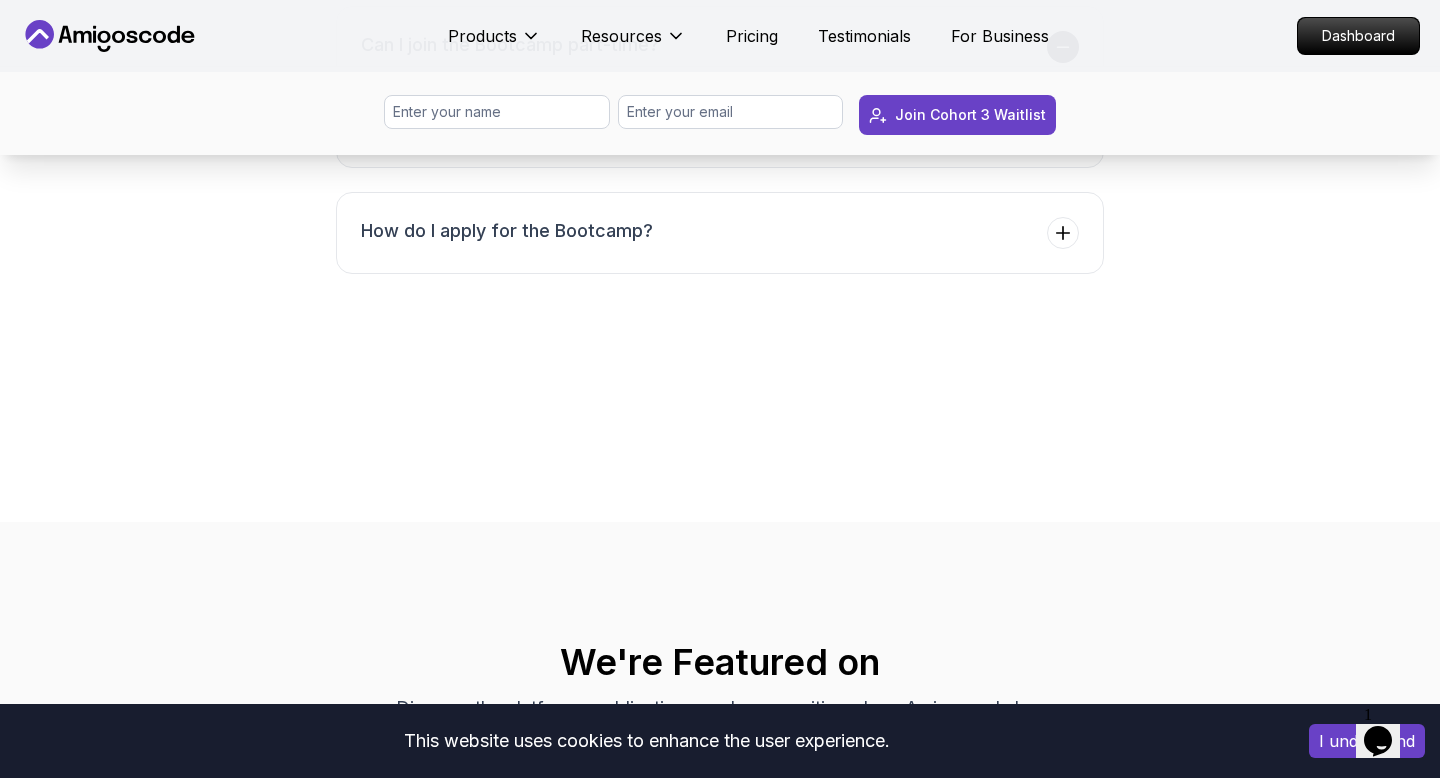 drag, startPoint x: 479, startPoint y: 392, endPoint x: 377, endPoint y: 356, distance: 108.16654 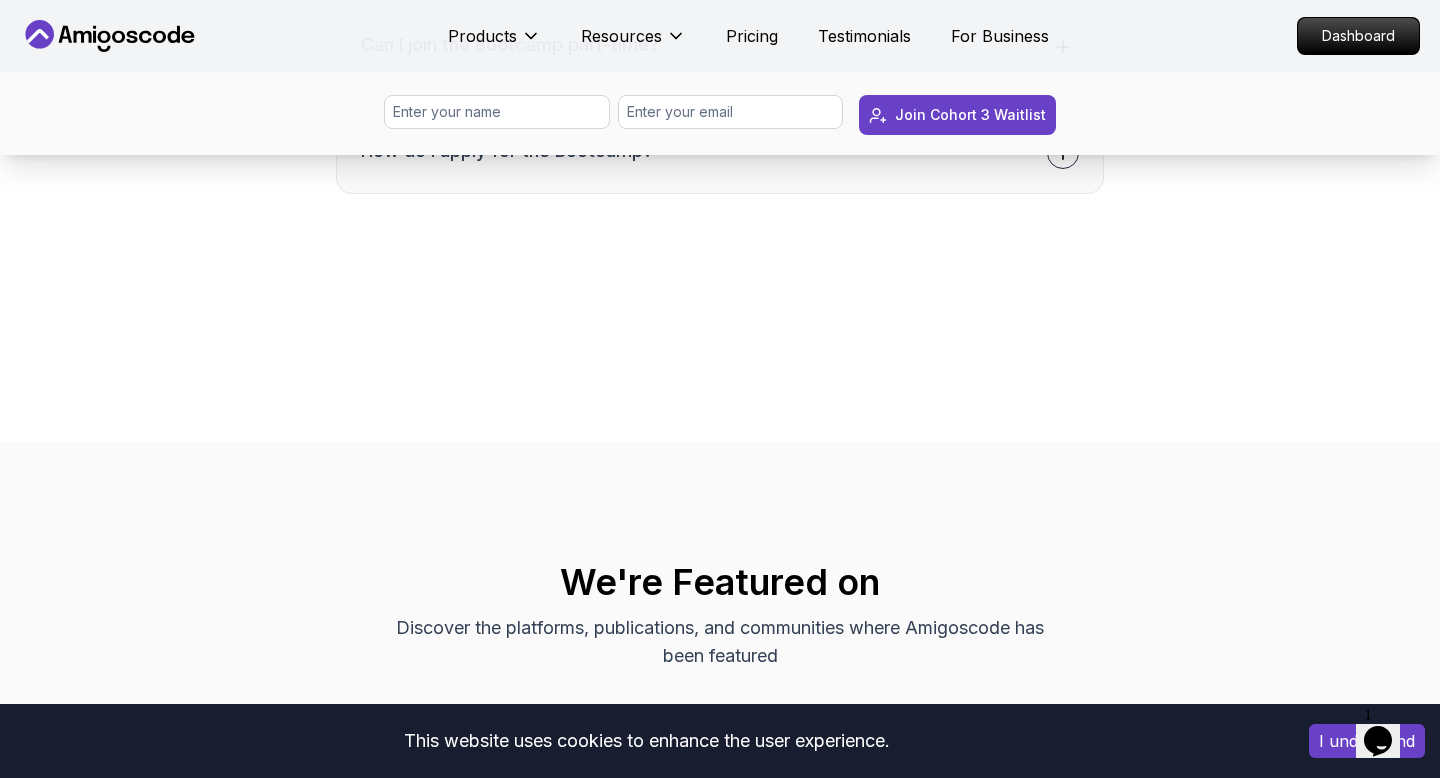 click at bounding box center [1063, 153] 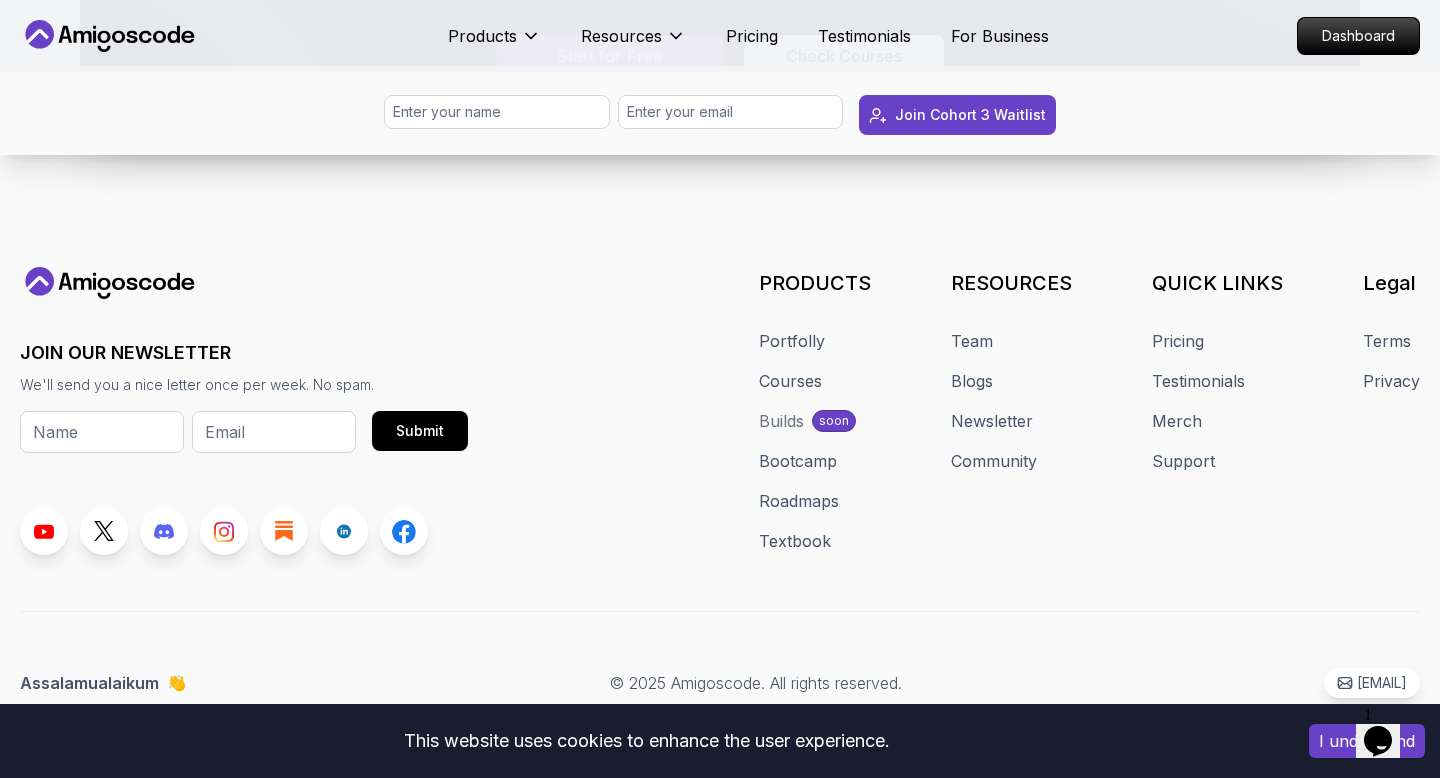 scroll, scrollTop: 9706, scrollLeft: 0, axis: vertical 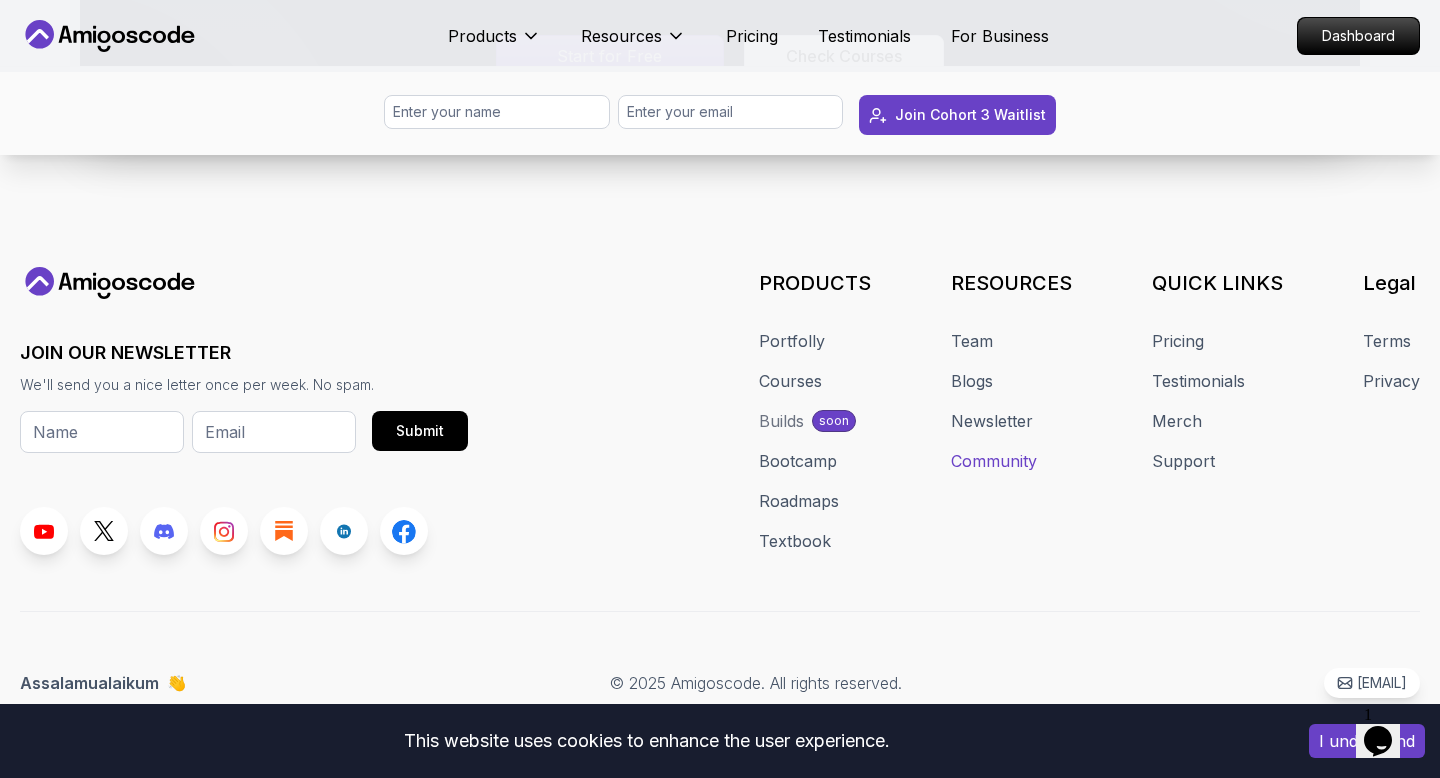 click on "Community" at bounding box center [994, 461] 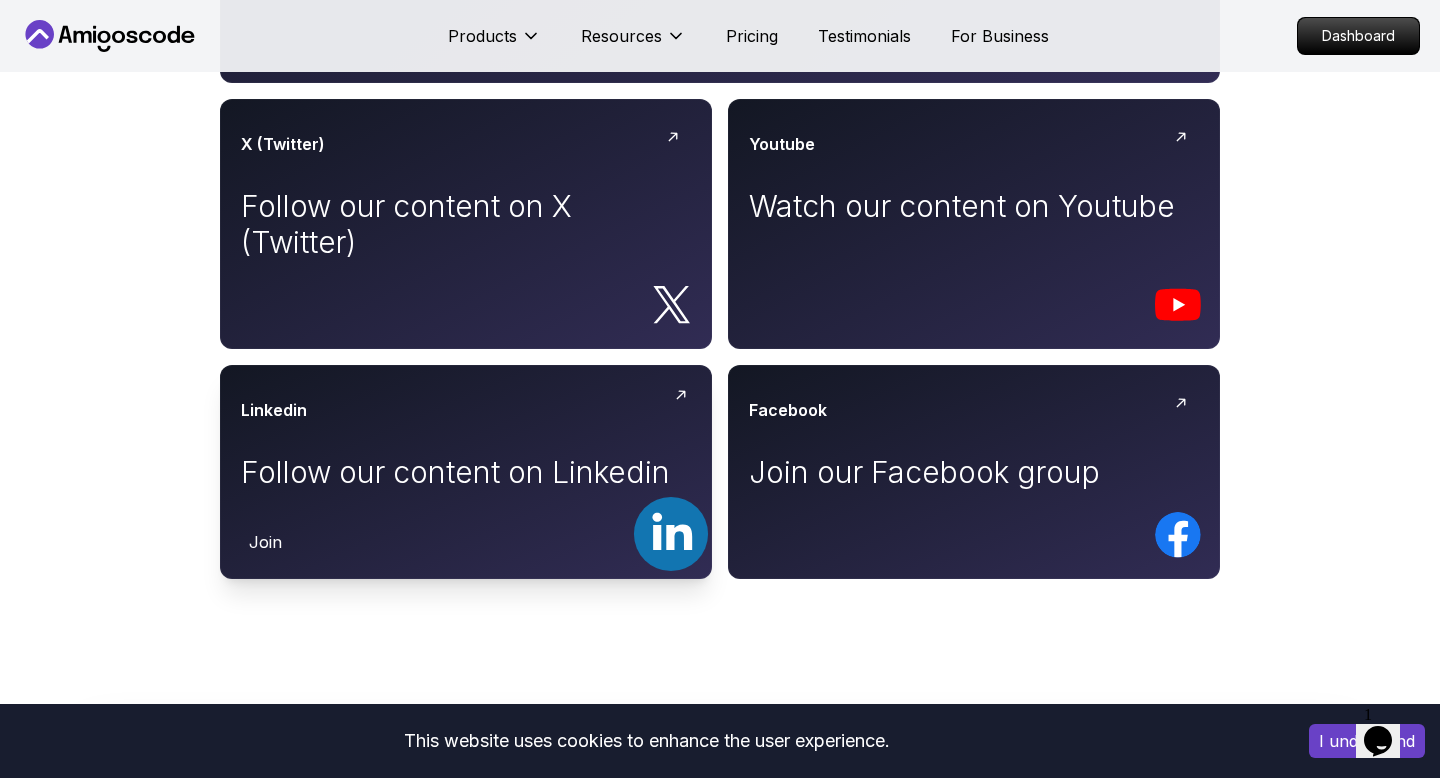 scroll, scrollTop: 1121, scrollLeft: 0, axis: vertical 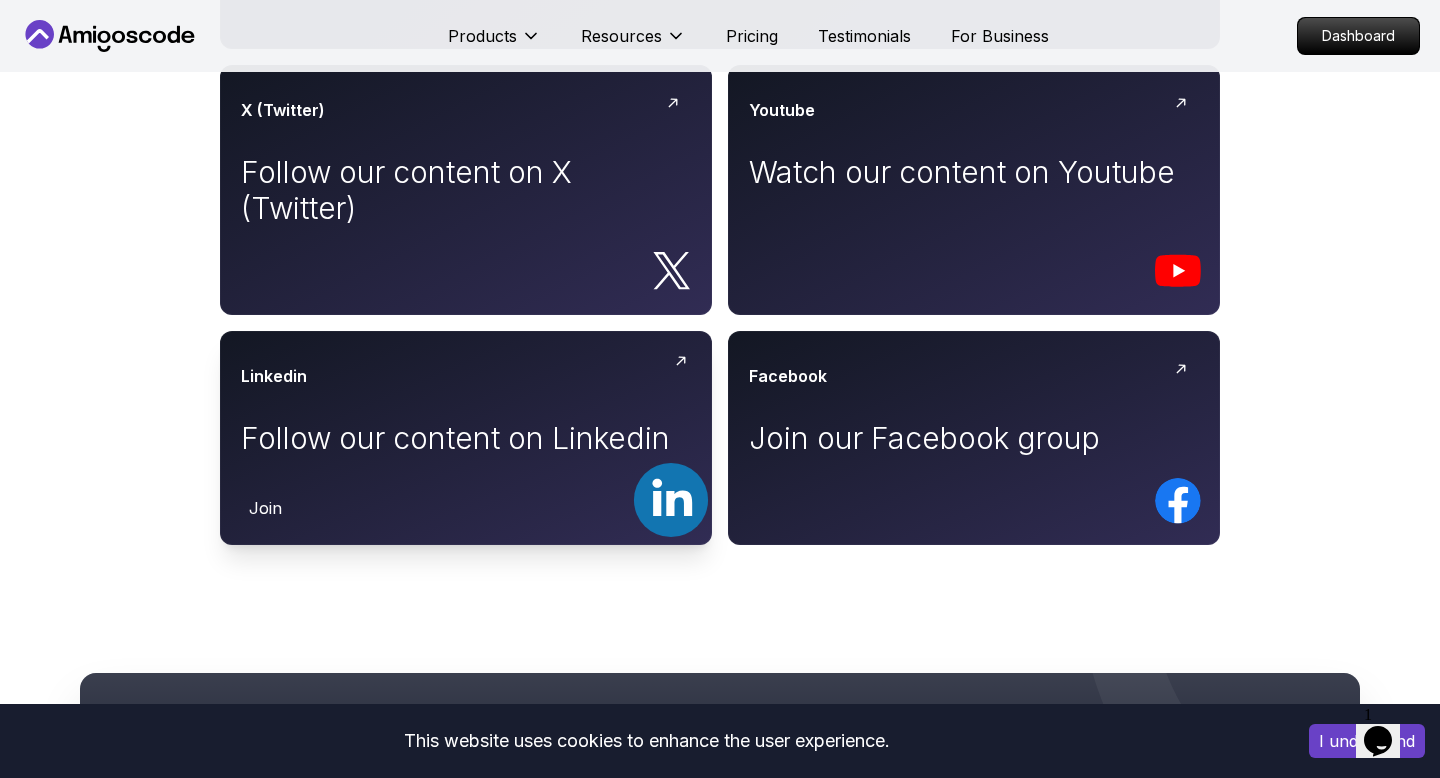 click 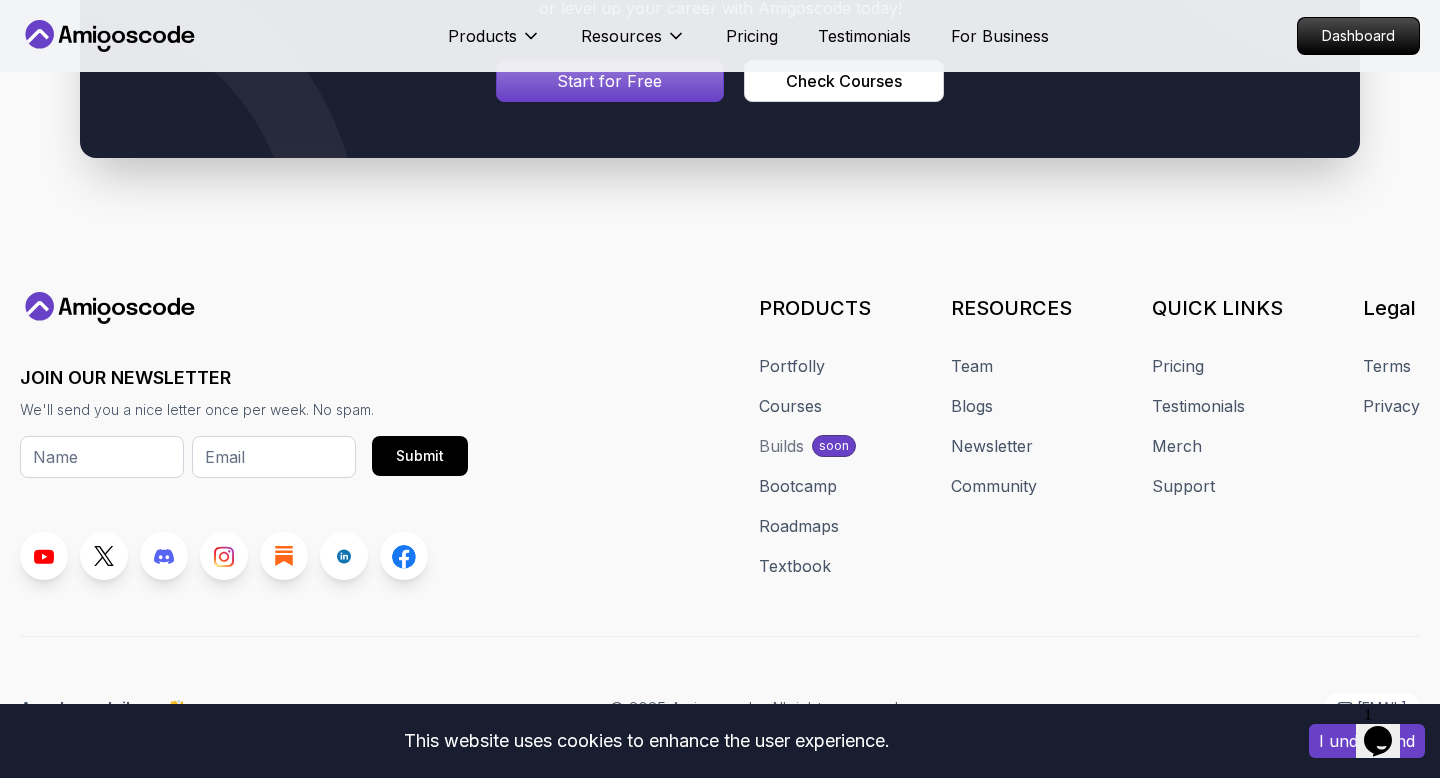 scroll, scrollTop: 1959, scrollLeft: 0, axis: vertical 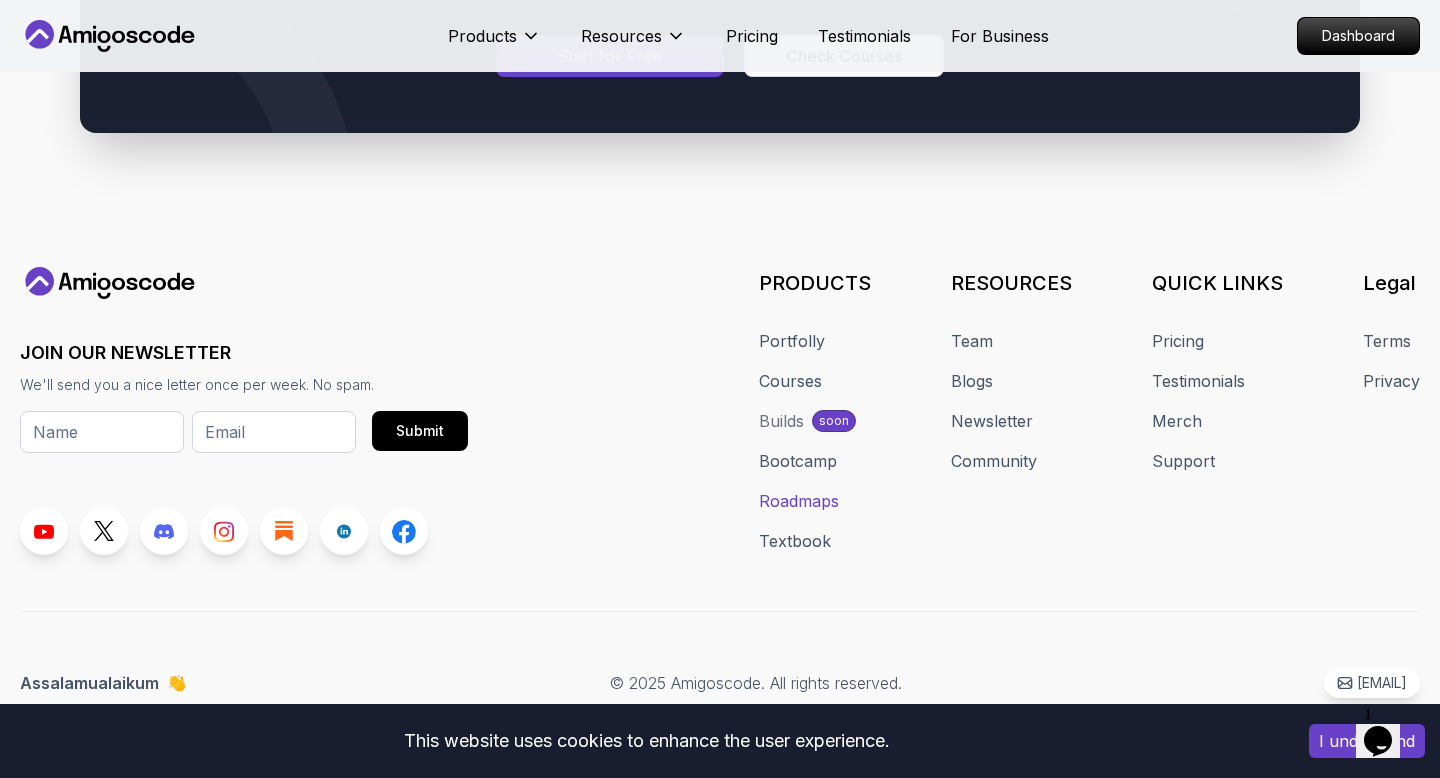 click on "Roadmaps" at bounding box center [799, 501] 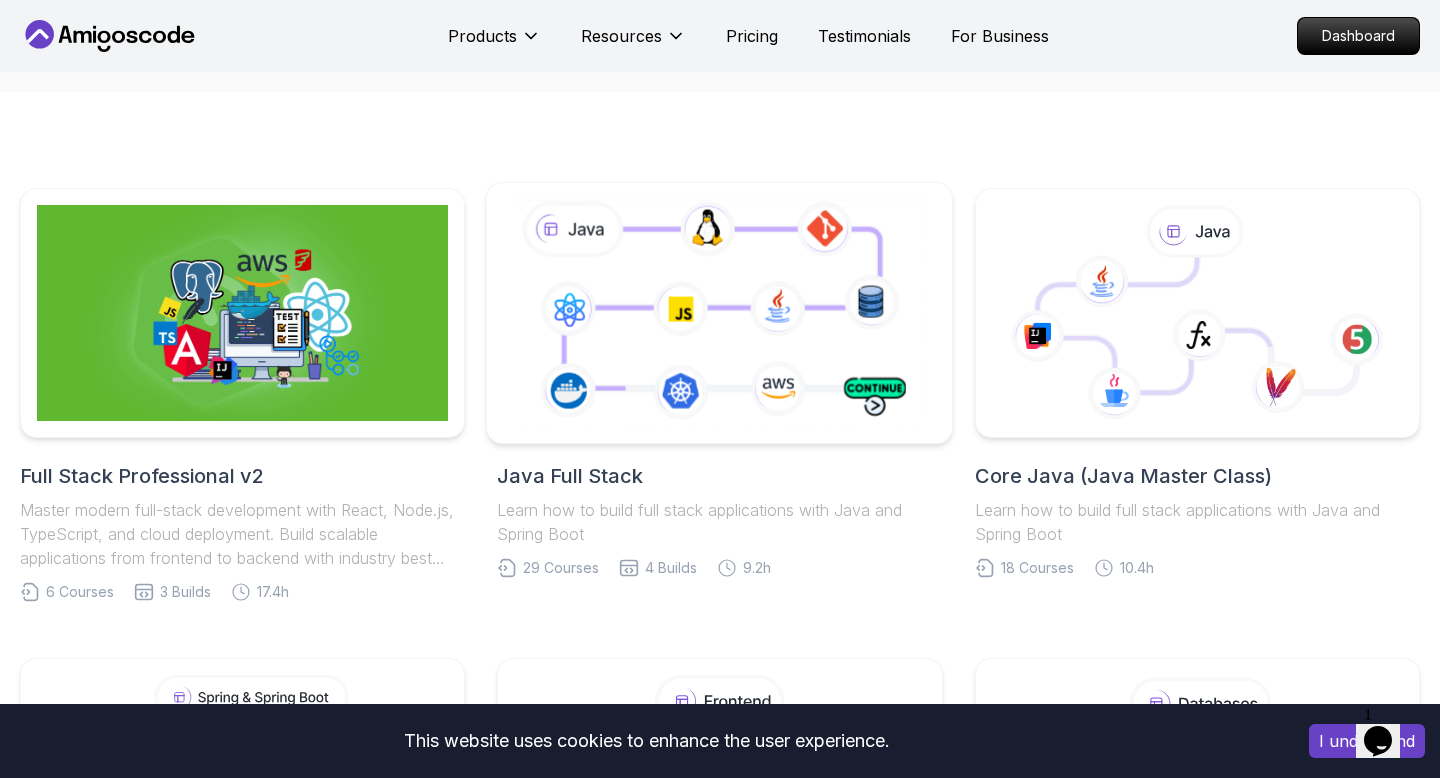 scroll, scrollTop: 362, scrollLeft: 0, axis: vertical 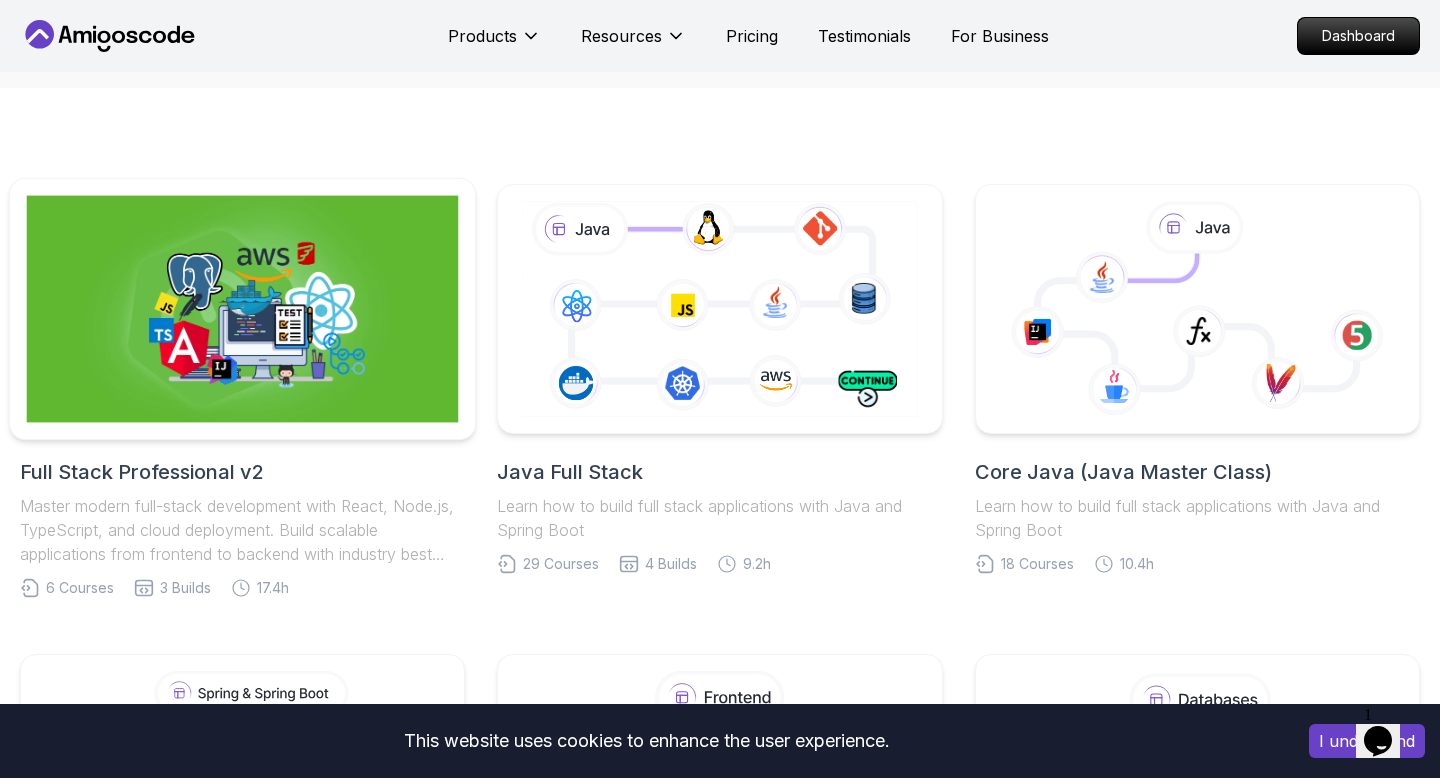 click at bounding box center [243, 309] 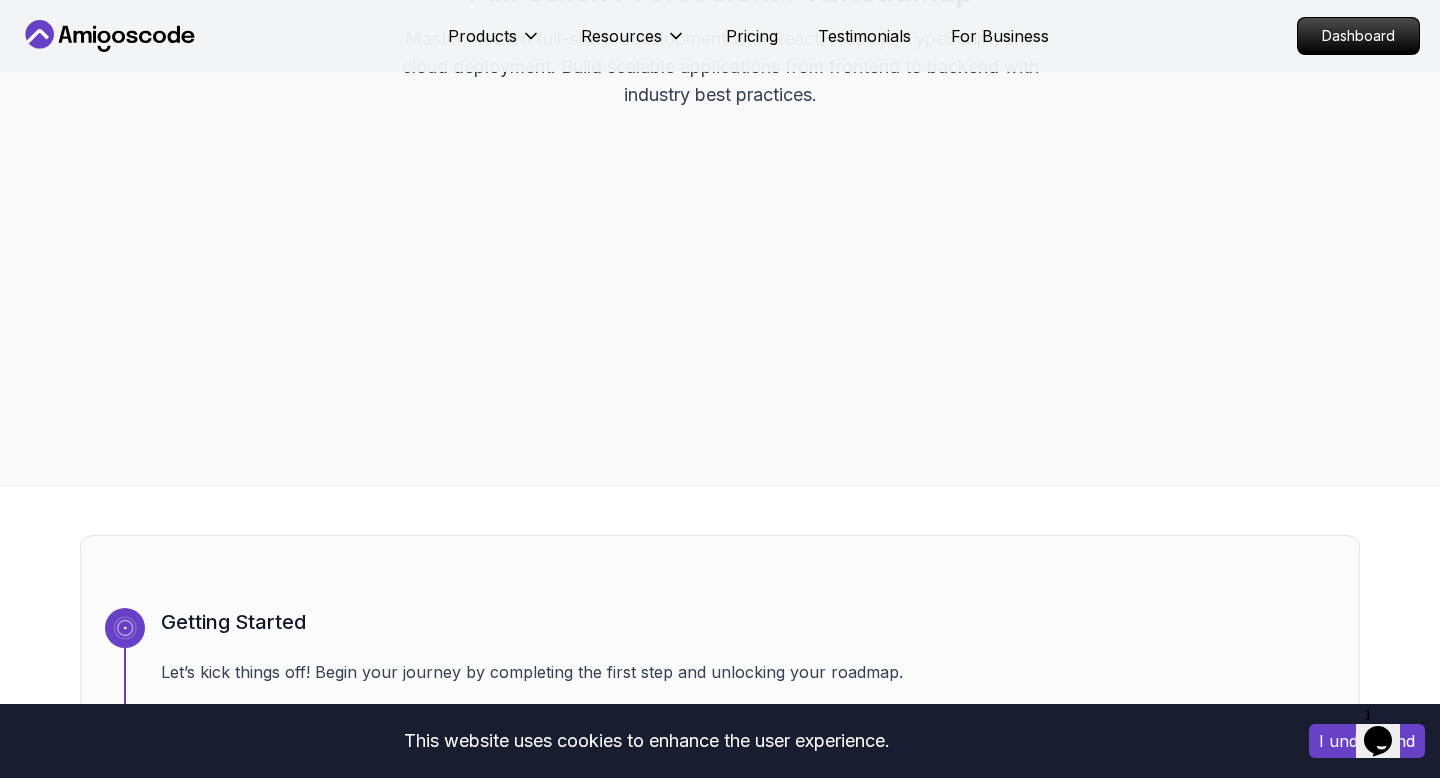 scroll, scrollTop: 0, scrollLeft: 0, axis: both 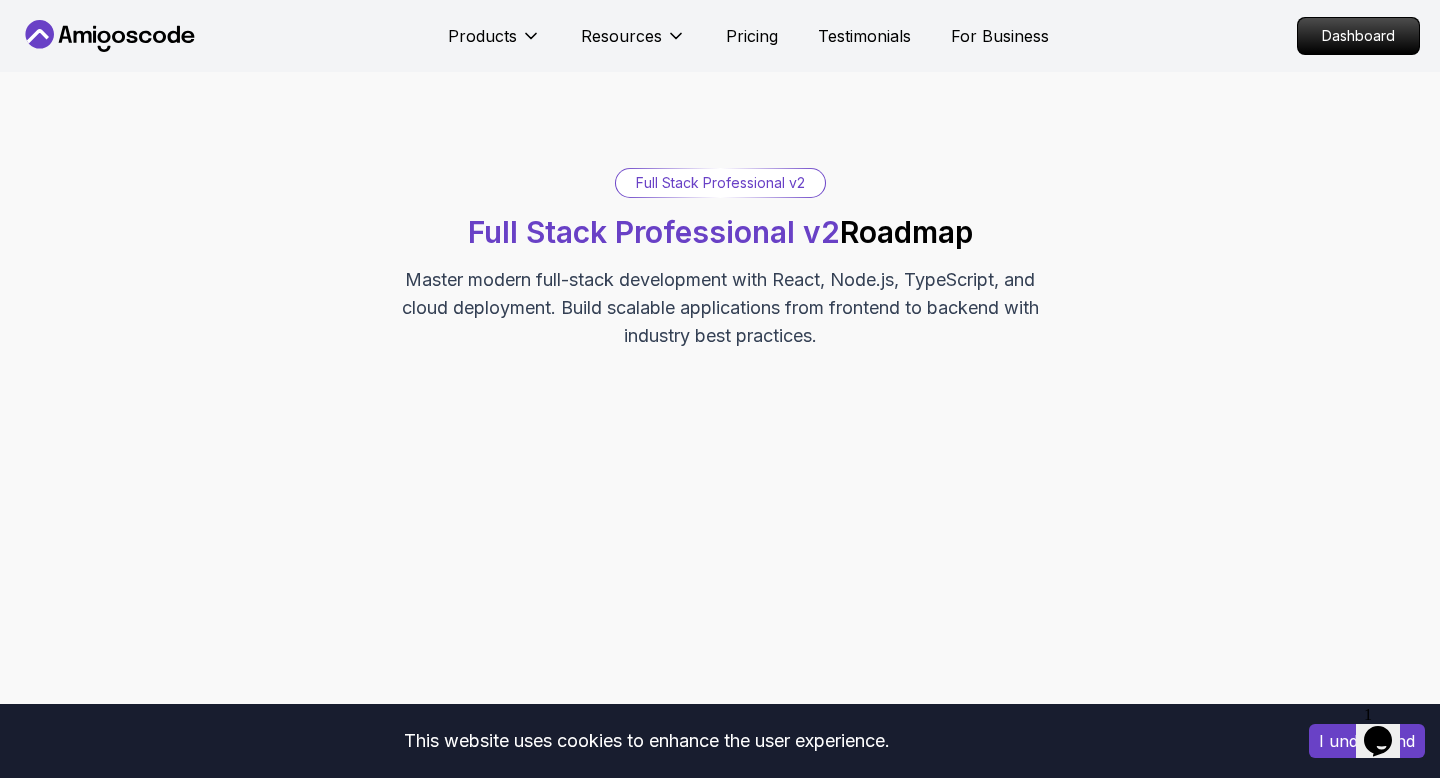 click on "Full Stack Professional v2" at bounding box center (720, 183) 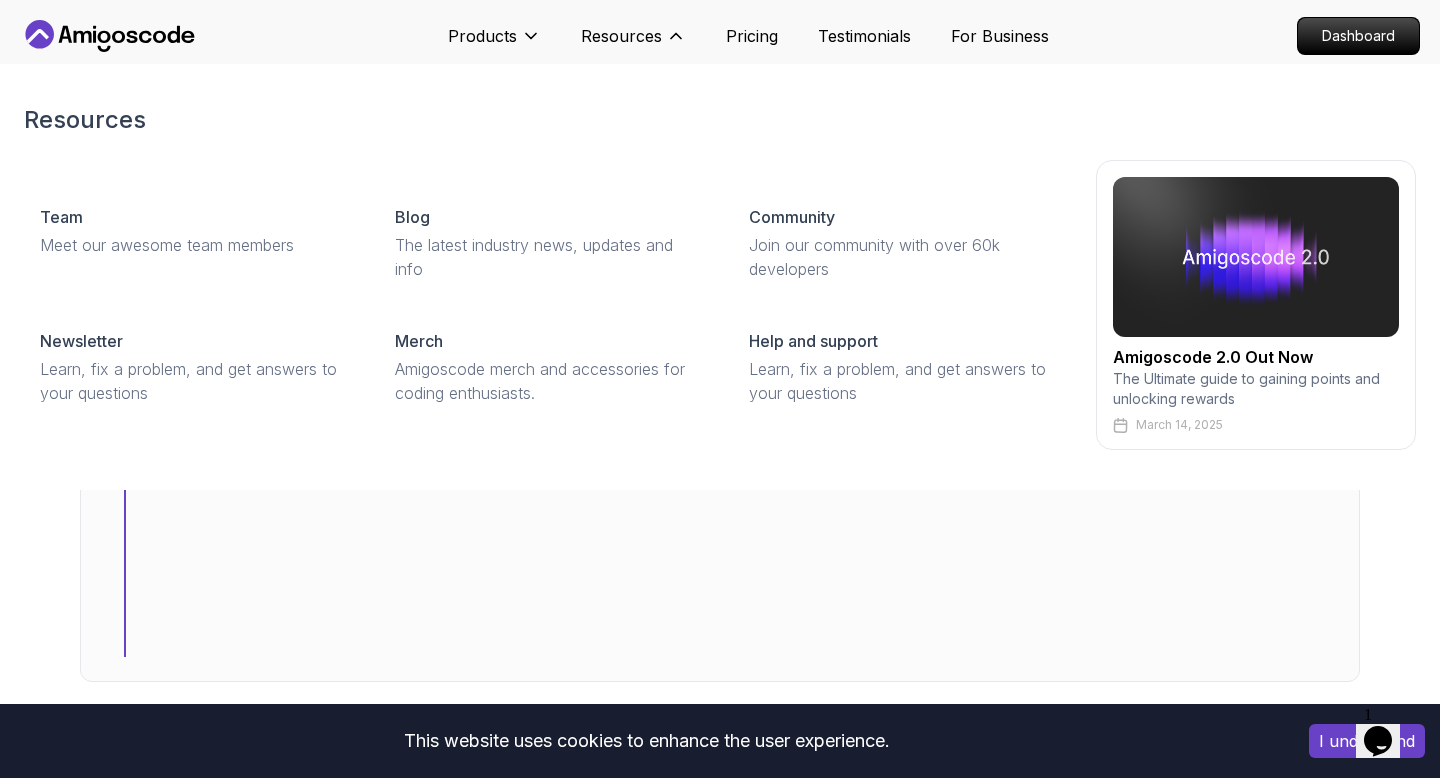 scroll, scrollTop: 0, scrollLeft: 0, axis: both 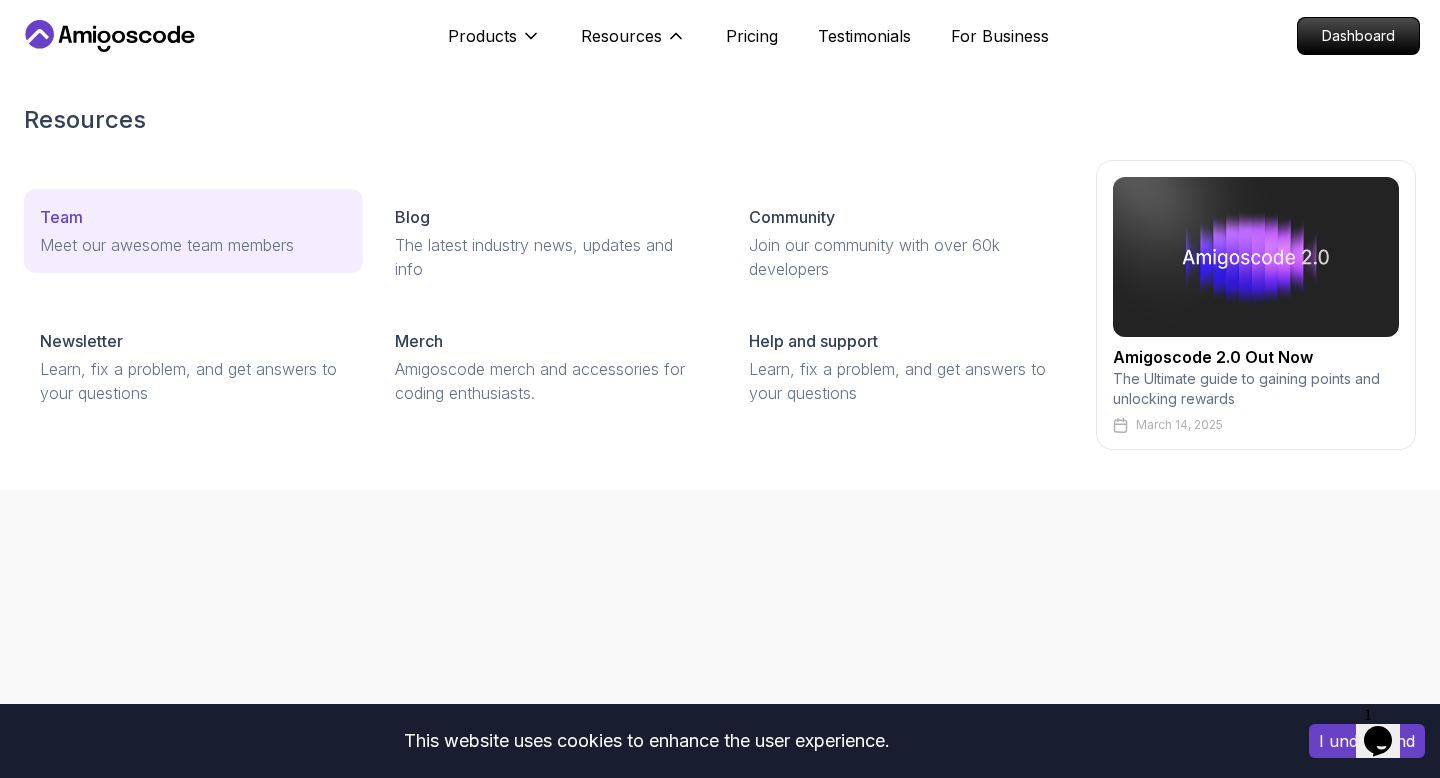 click on "Meet our awesome team members" at bounding box center [193, 245] 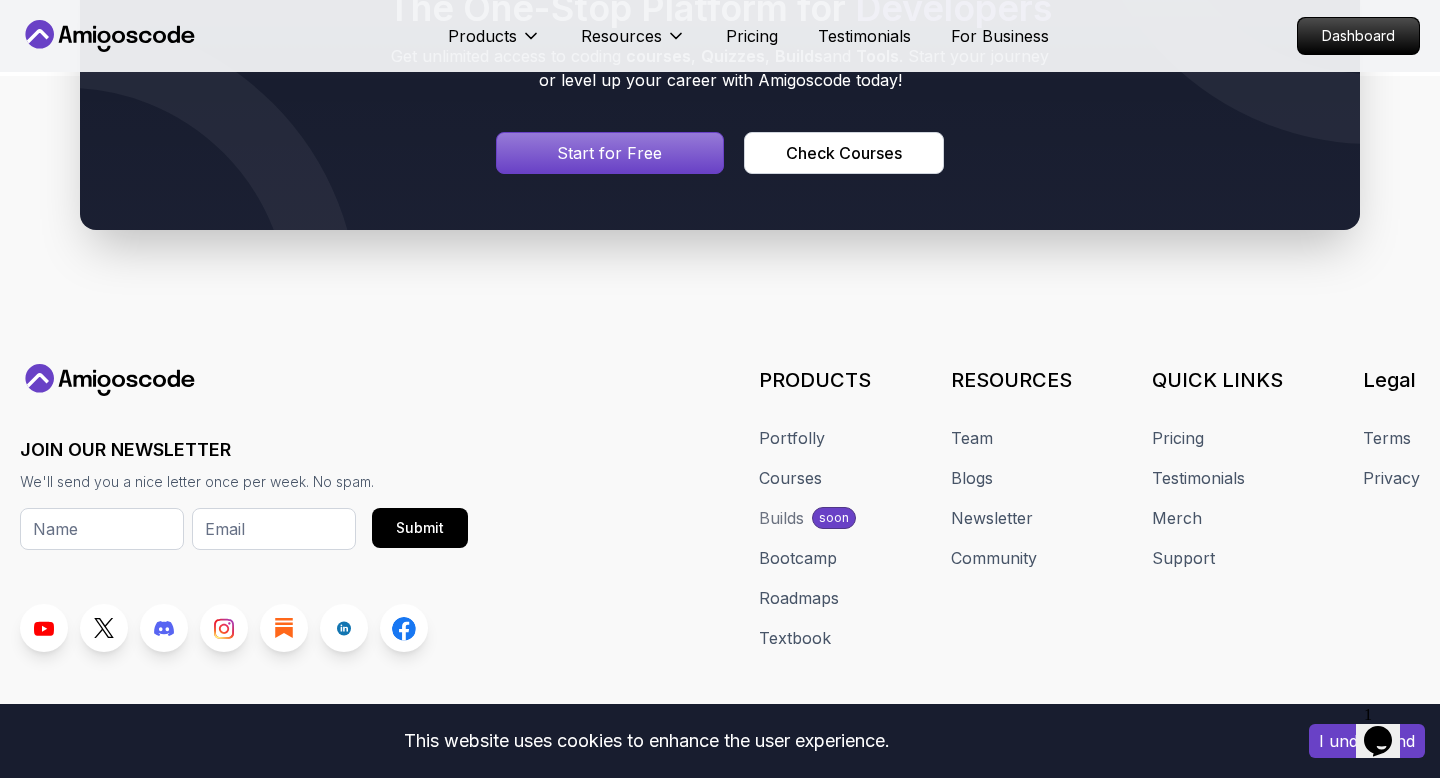 scroll, scrollTop: 1065, scrollLeft: 0, axis: vertical 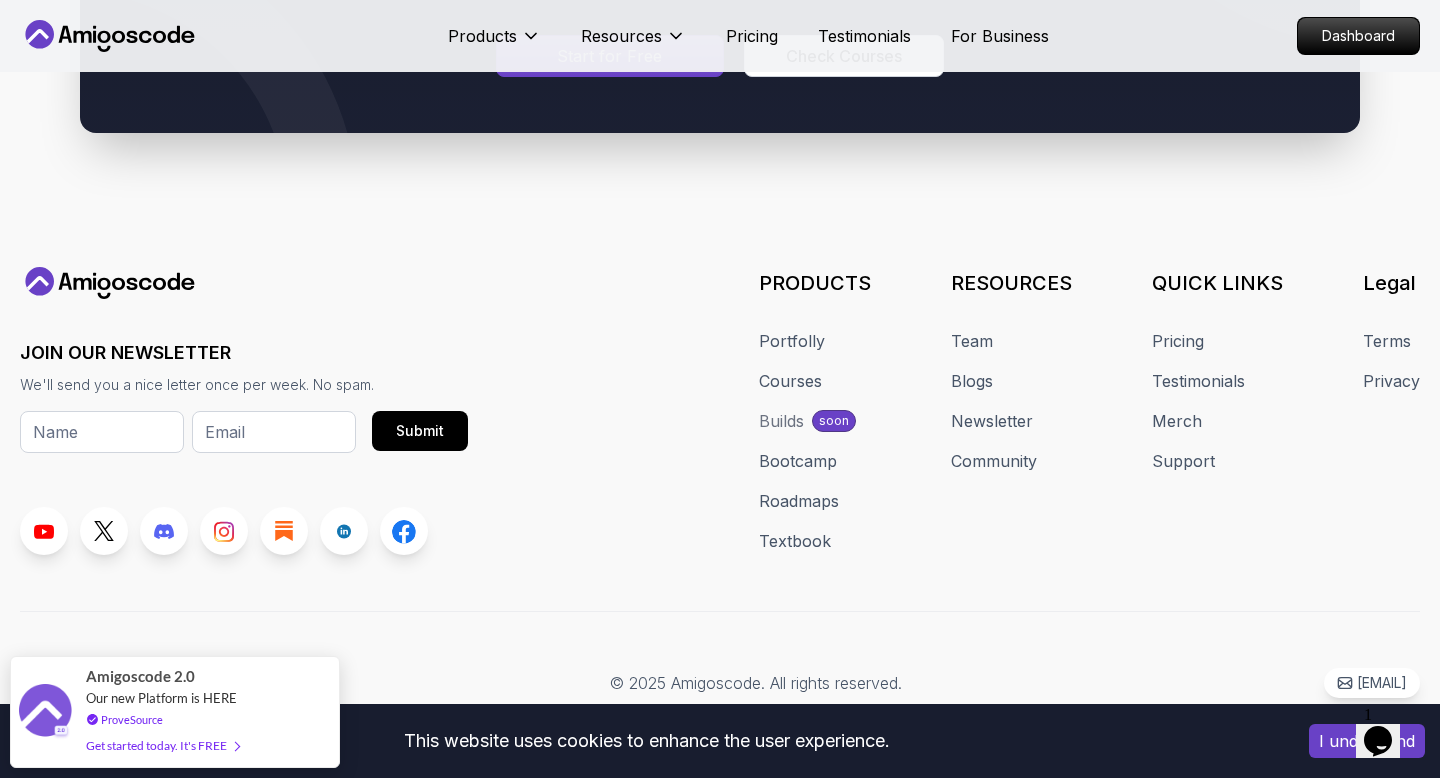 click on "Builds" at bounding box center [781, 421] 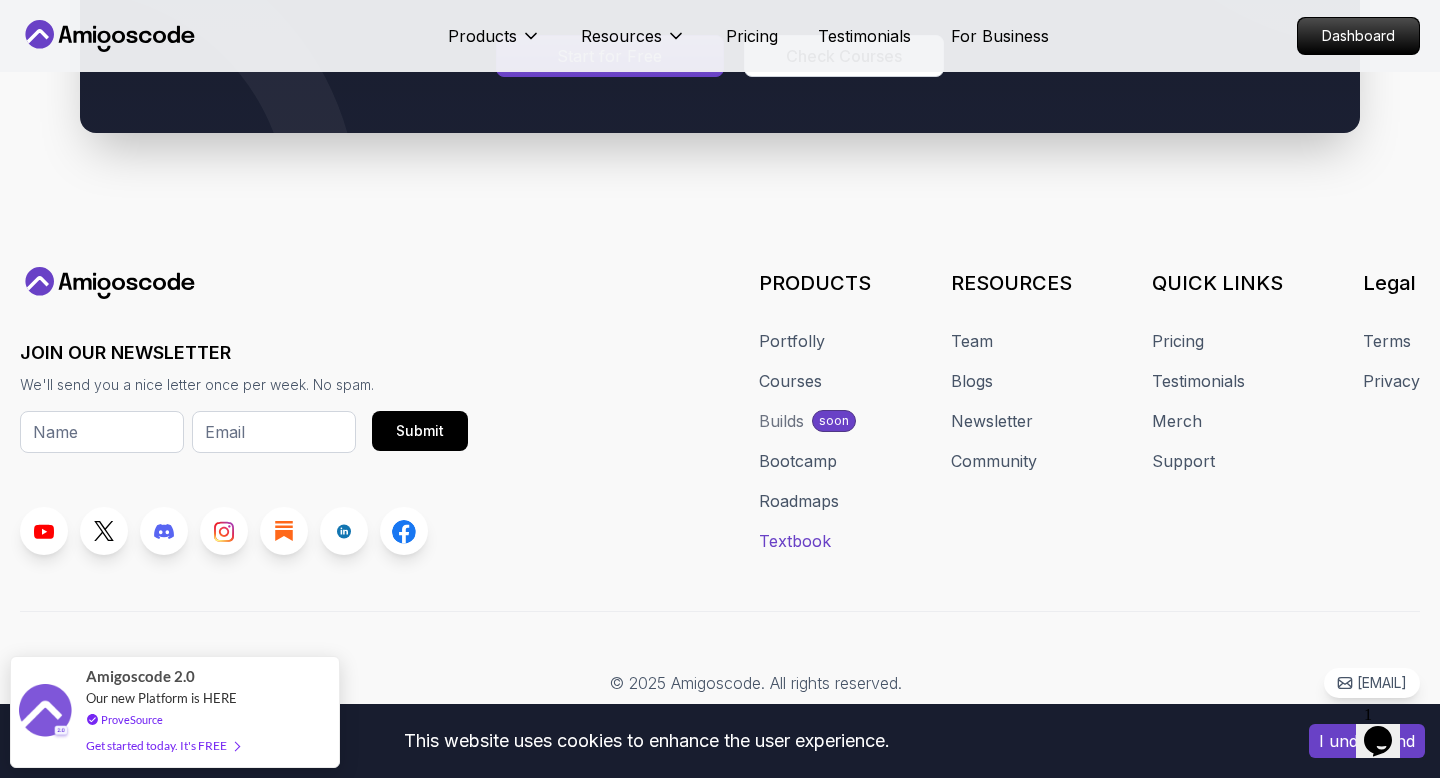 click on "Textbook" at bounding box center [795, 541] 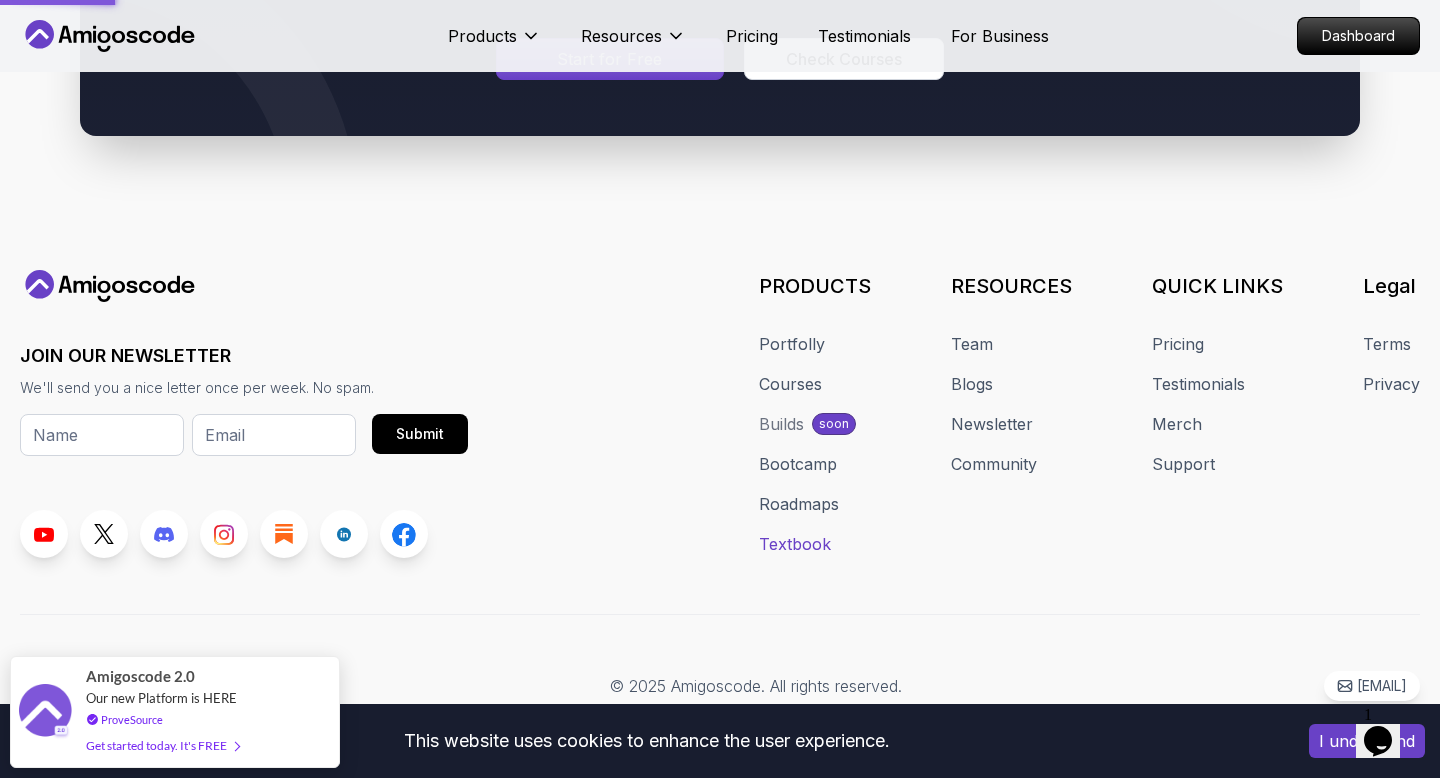 scroll, scrollTop: 1061, scrollLeft: 0, axis: vertical 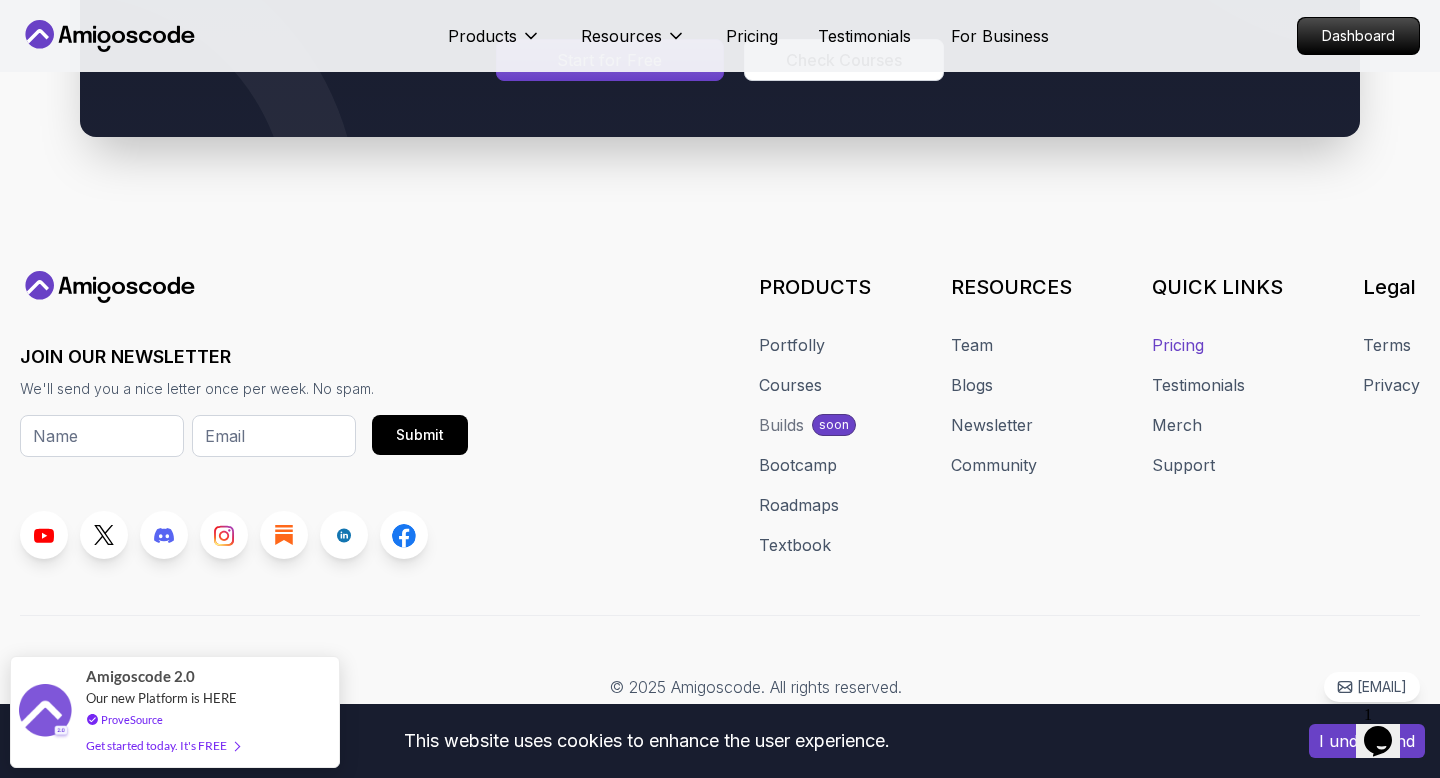 click on "Pricing" at bounding box center [1178, 345] 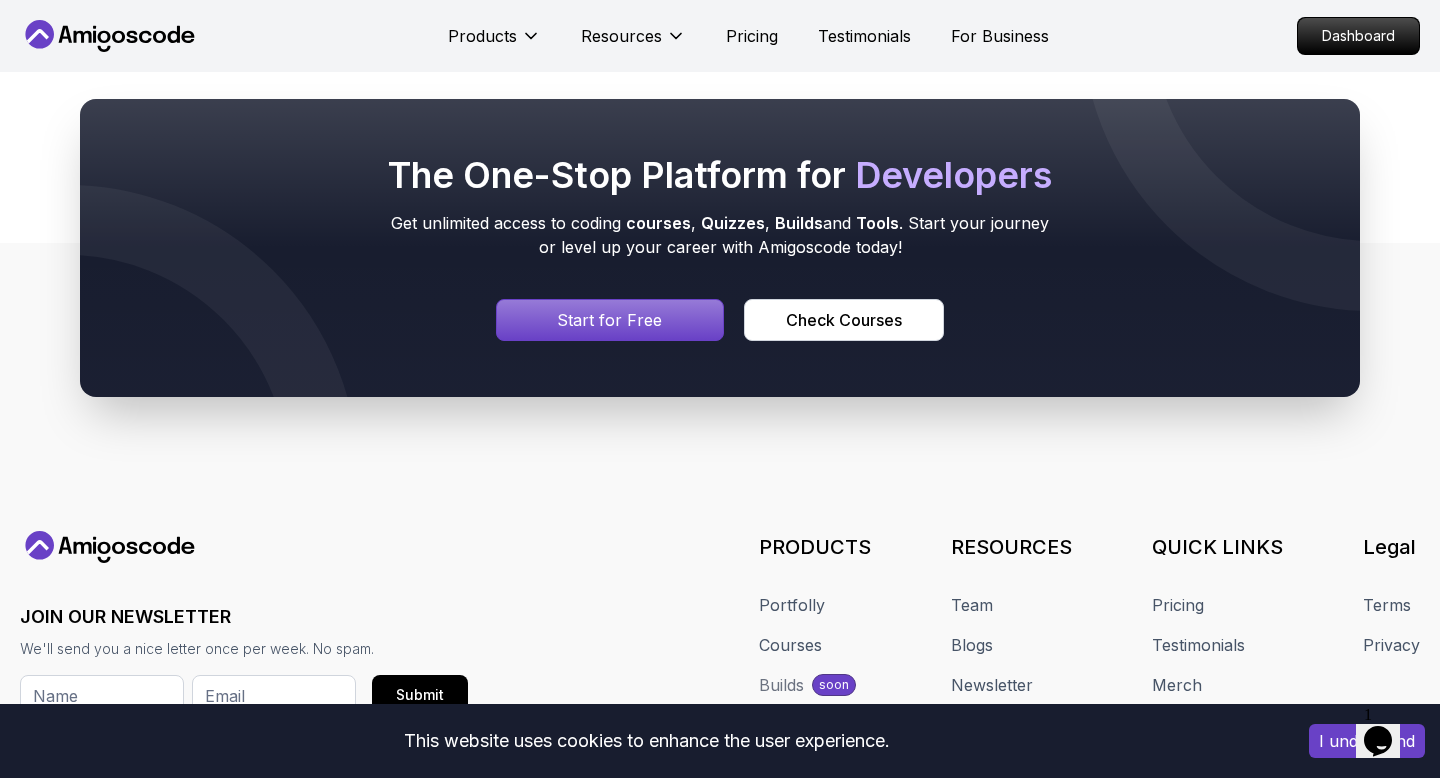 scroll, scrollTop: 10926, scrollLeft: 0, axis: vertical 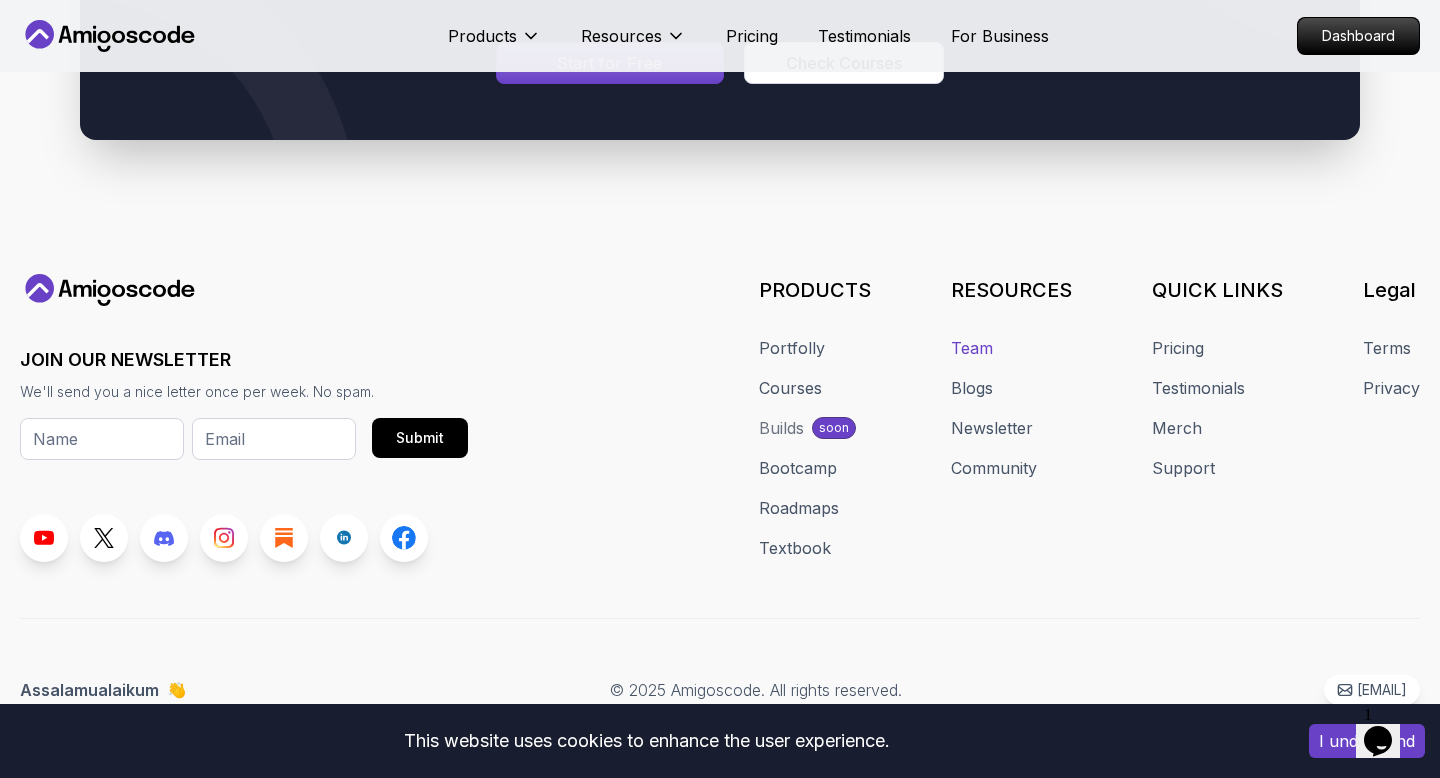 click on "Team" at bounding box center (972, 348) 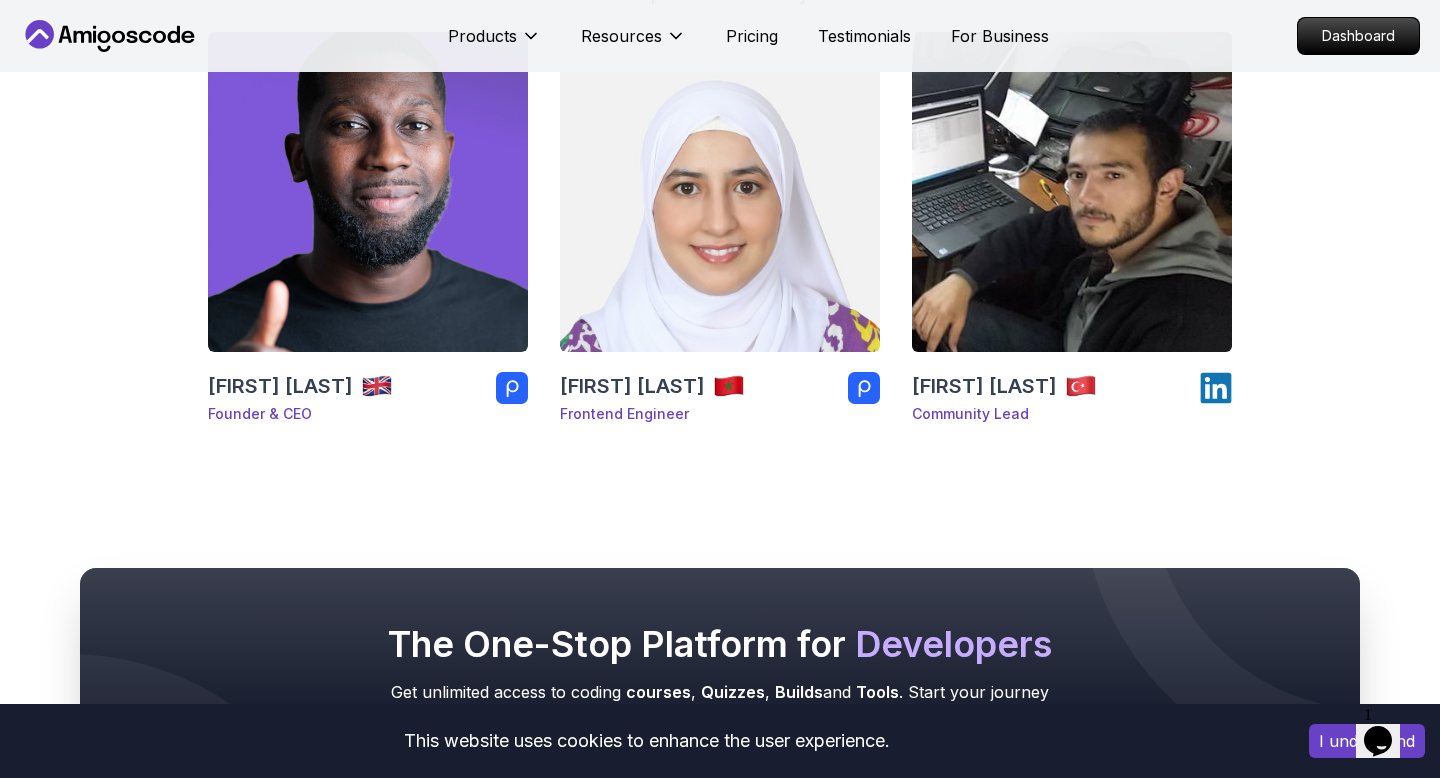 scroll, scrollTop: 344, scrollLeft: 0, axis: vertical 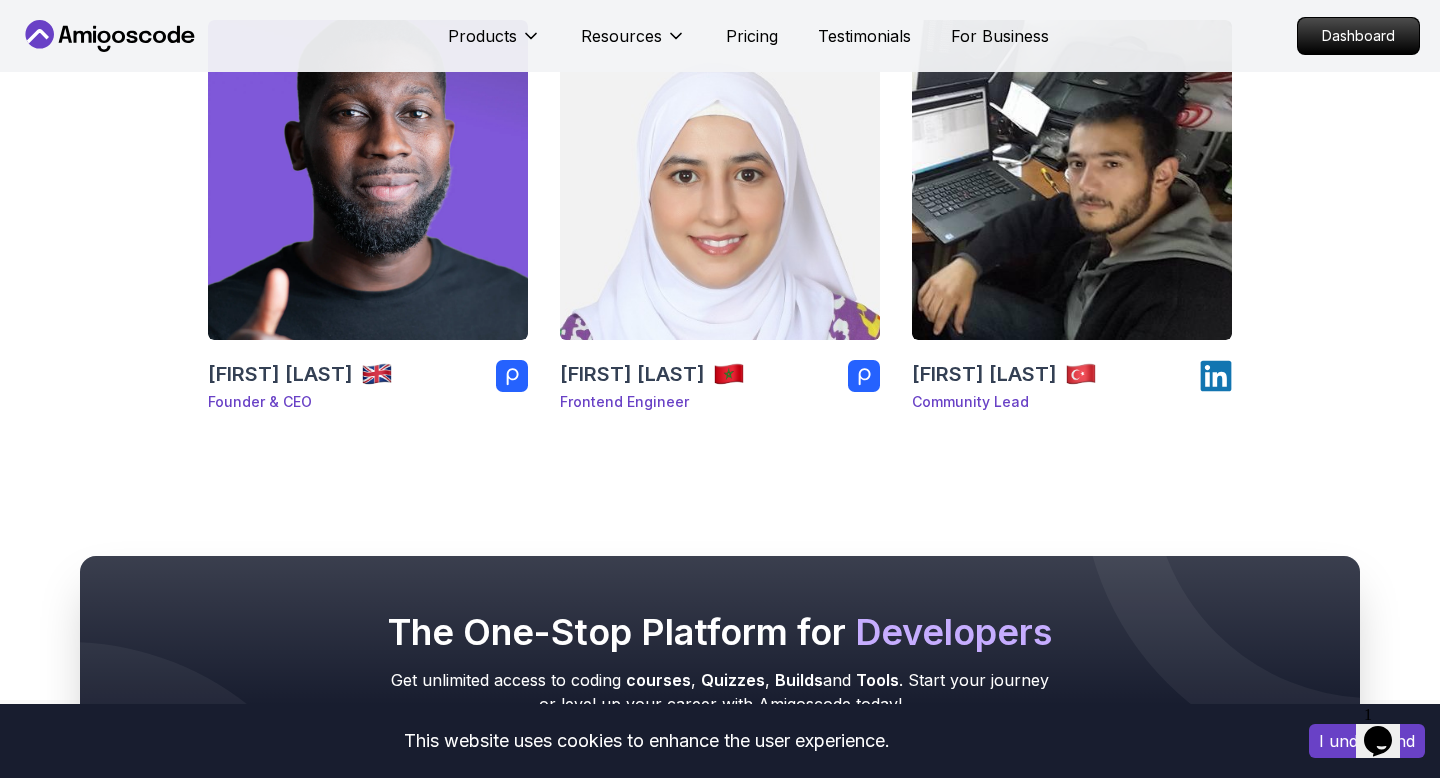 click at bounding box center (720, 180) 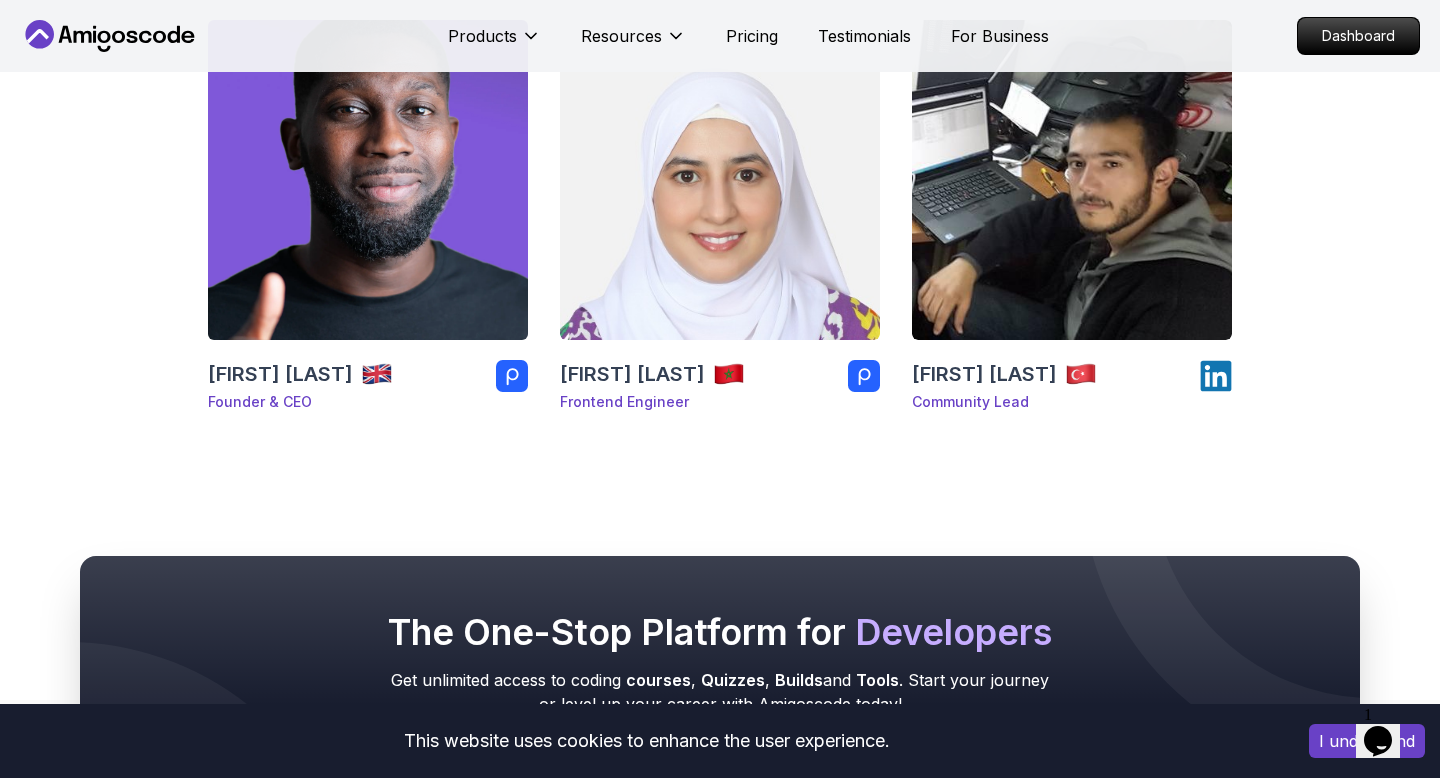 click at bounding box center (368, 180) 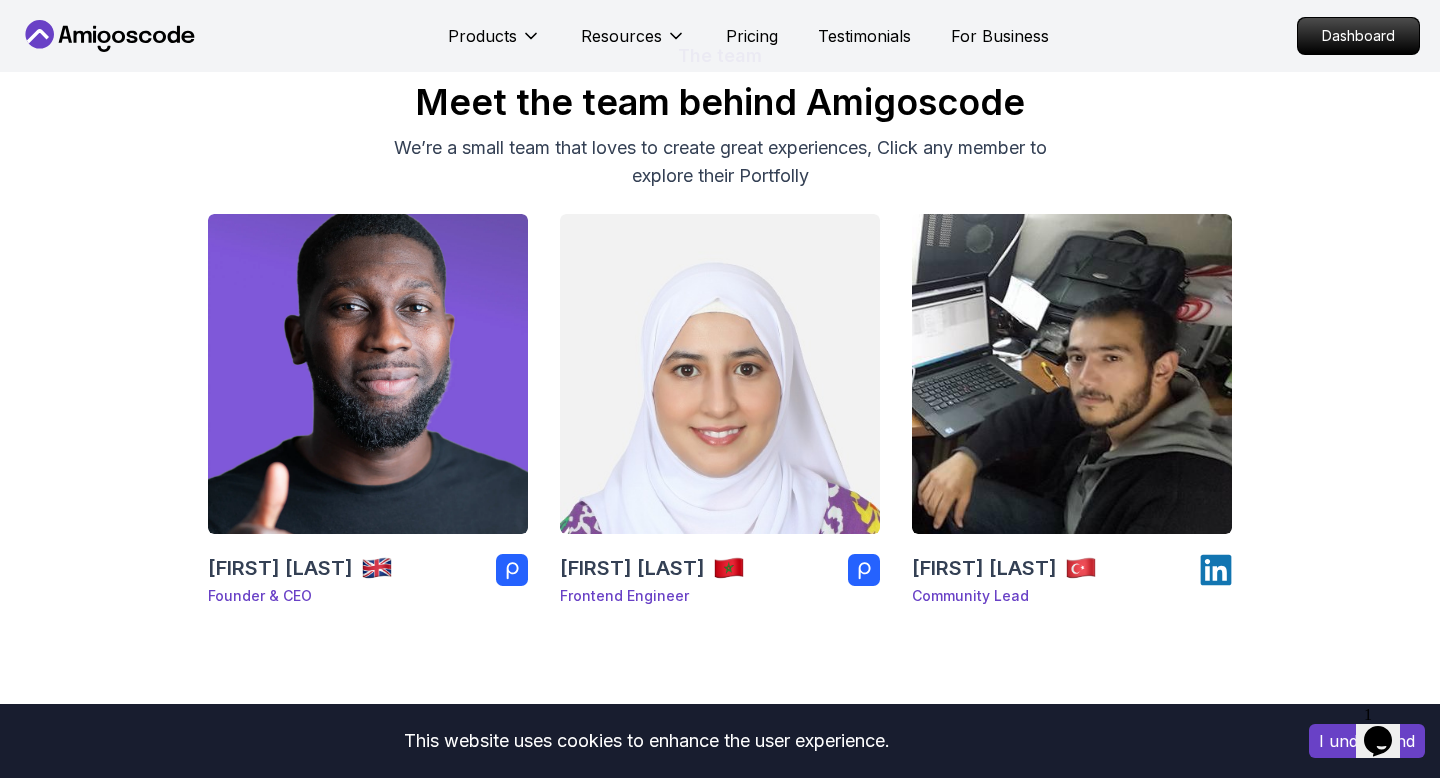scroll, scrollTop: 207, scrollLeft: 0, axis: vertical 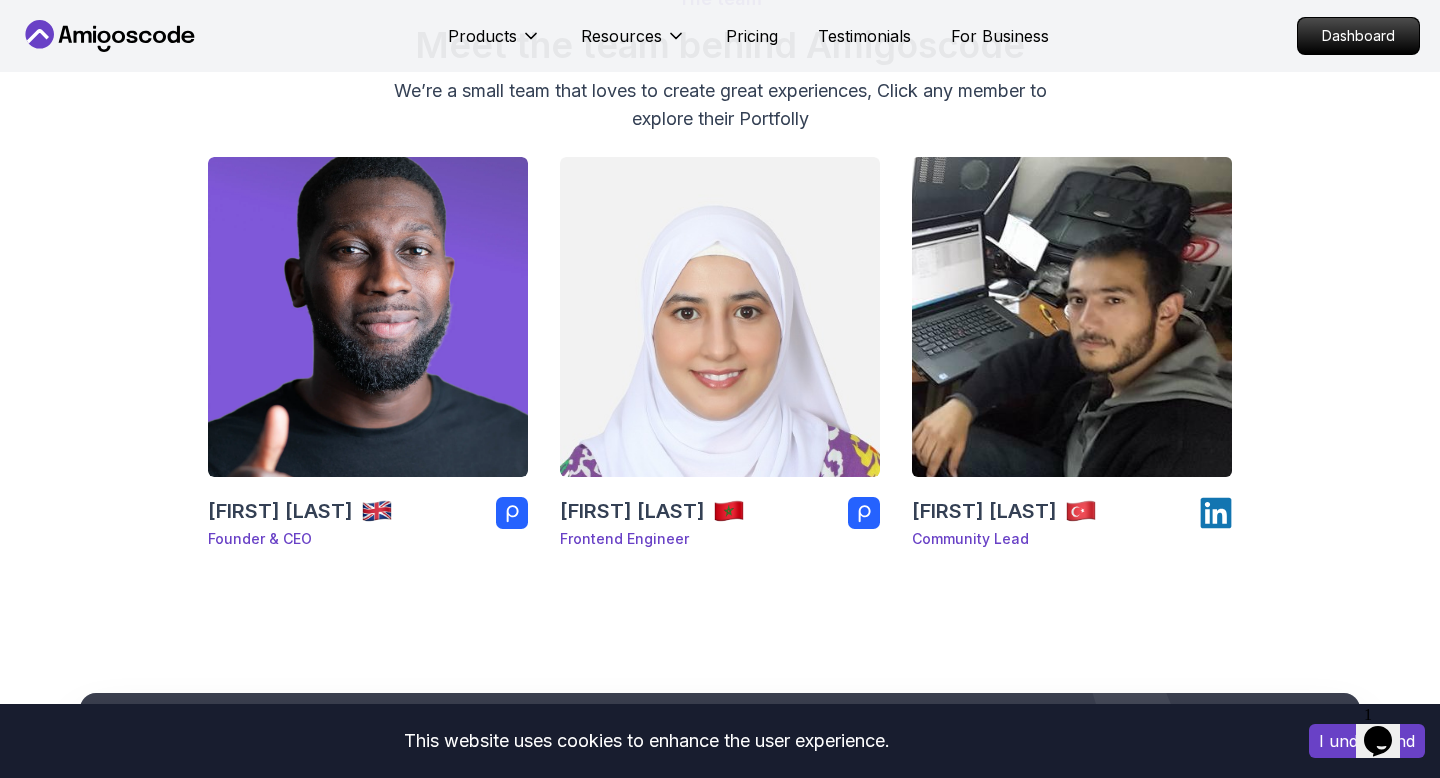 click at bounding box center [1072, 317] 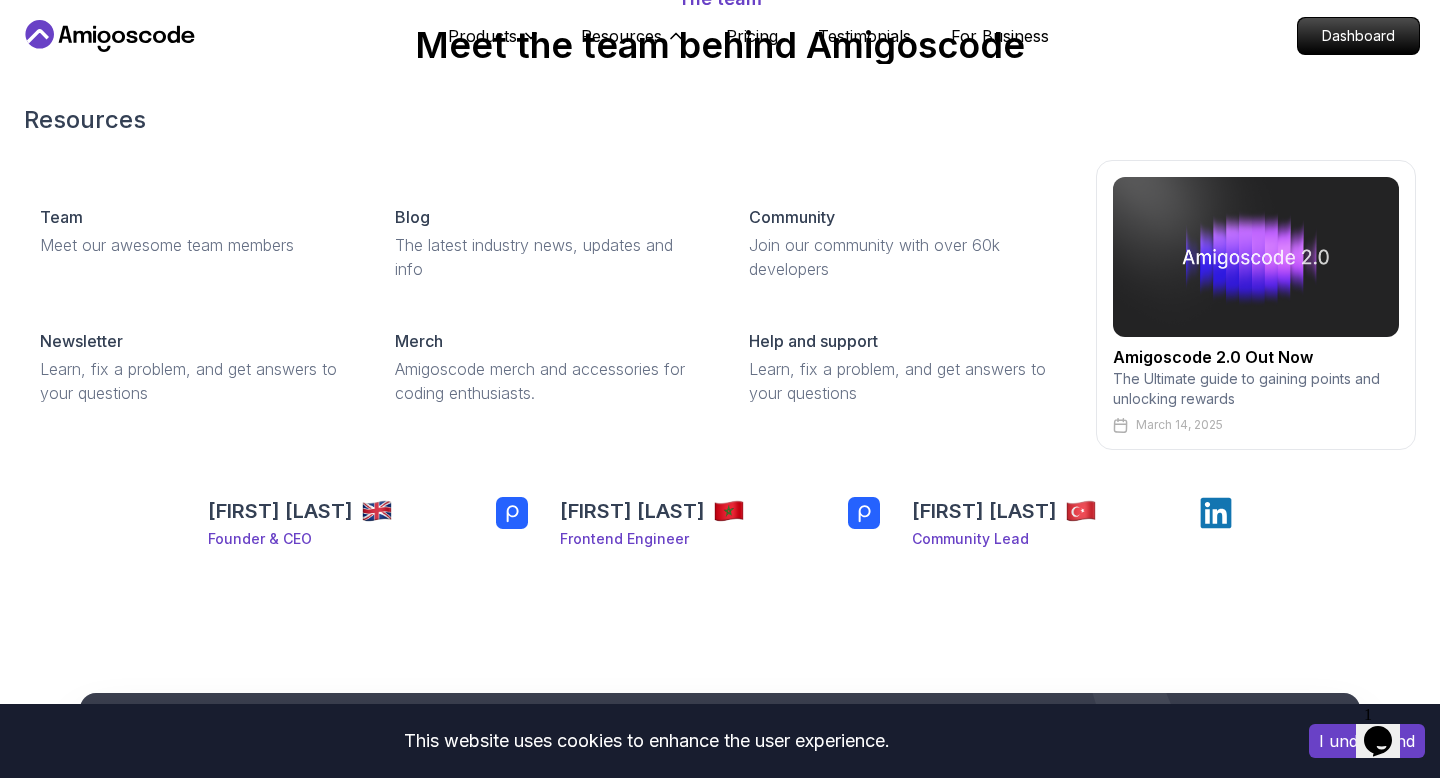 scroll, scrollTop: 208, scrollLeft: 0, axis: vertical 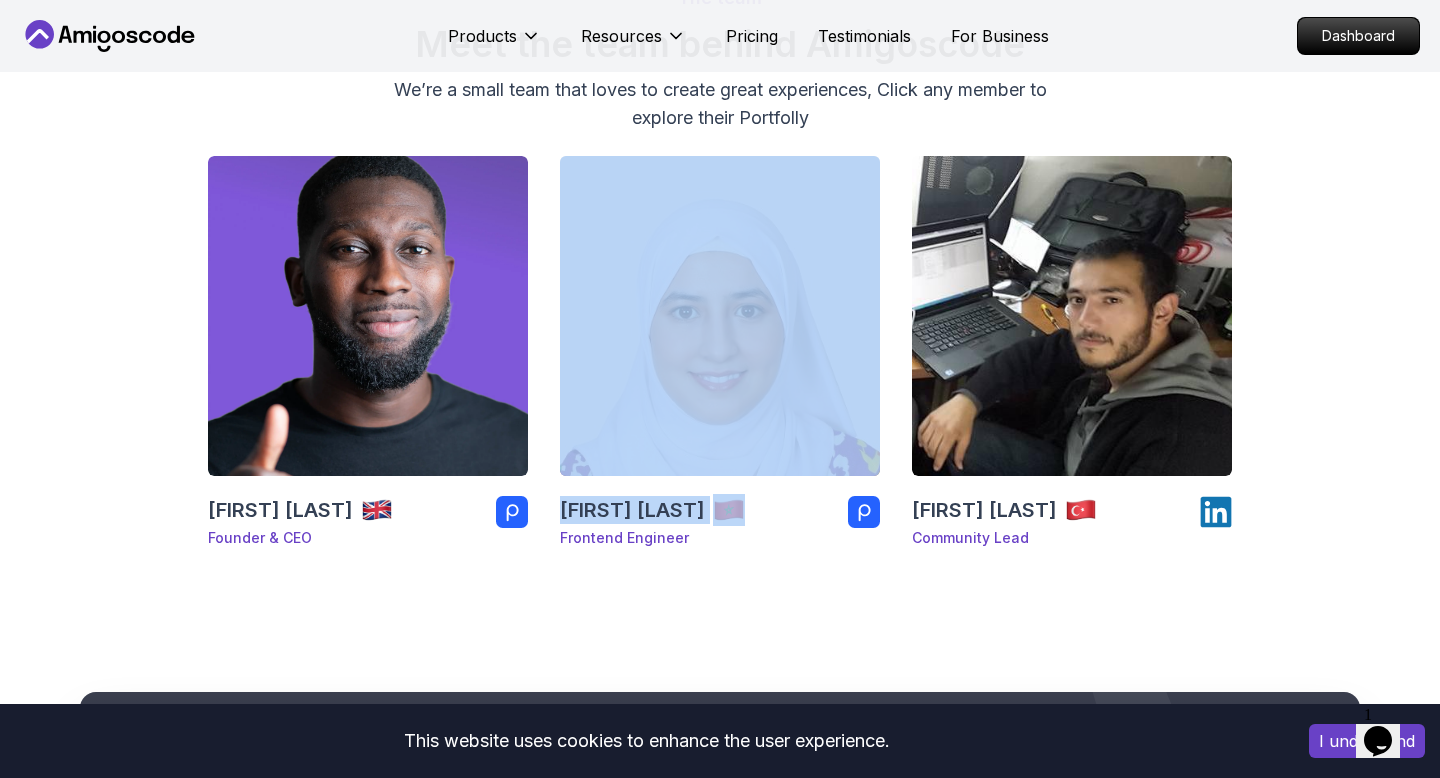 drag, startPoint x: 542, startPoint y: 501, endPoint x: 694, endPoint y: 517, distance: 152.83978 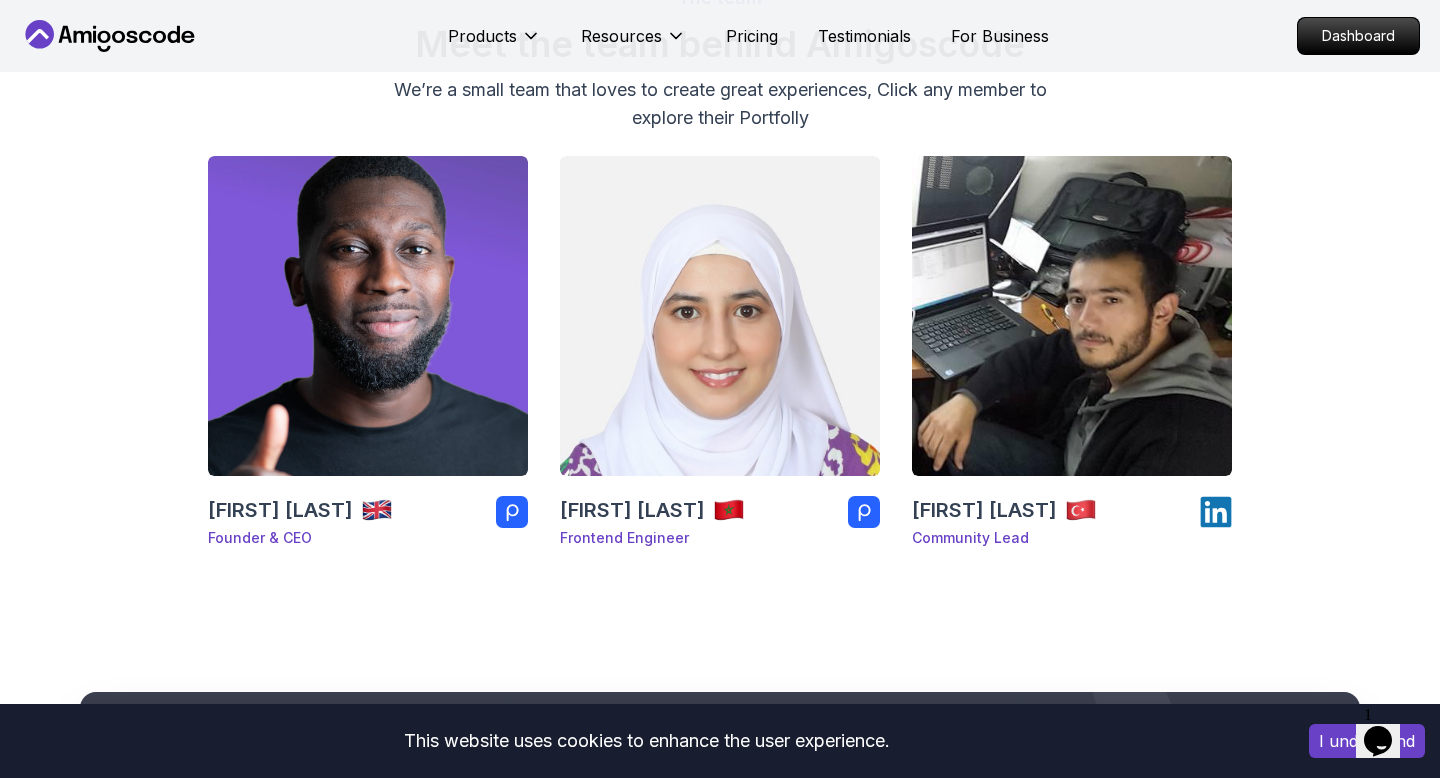 click on "The team Meet the team behind Amigoscode   We’re a small team that loves to create great experiences, Click any member to explore their Portfolly Nelson Djalo Founder & CEO Chaimaa Safi Frontend Engineer Ömer Fadil Community Lead" at bounding box center (720, 262) 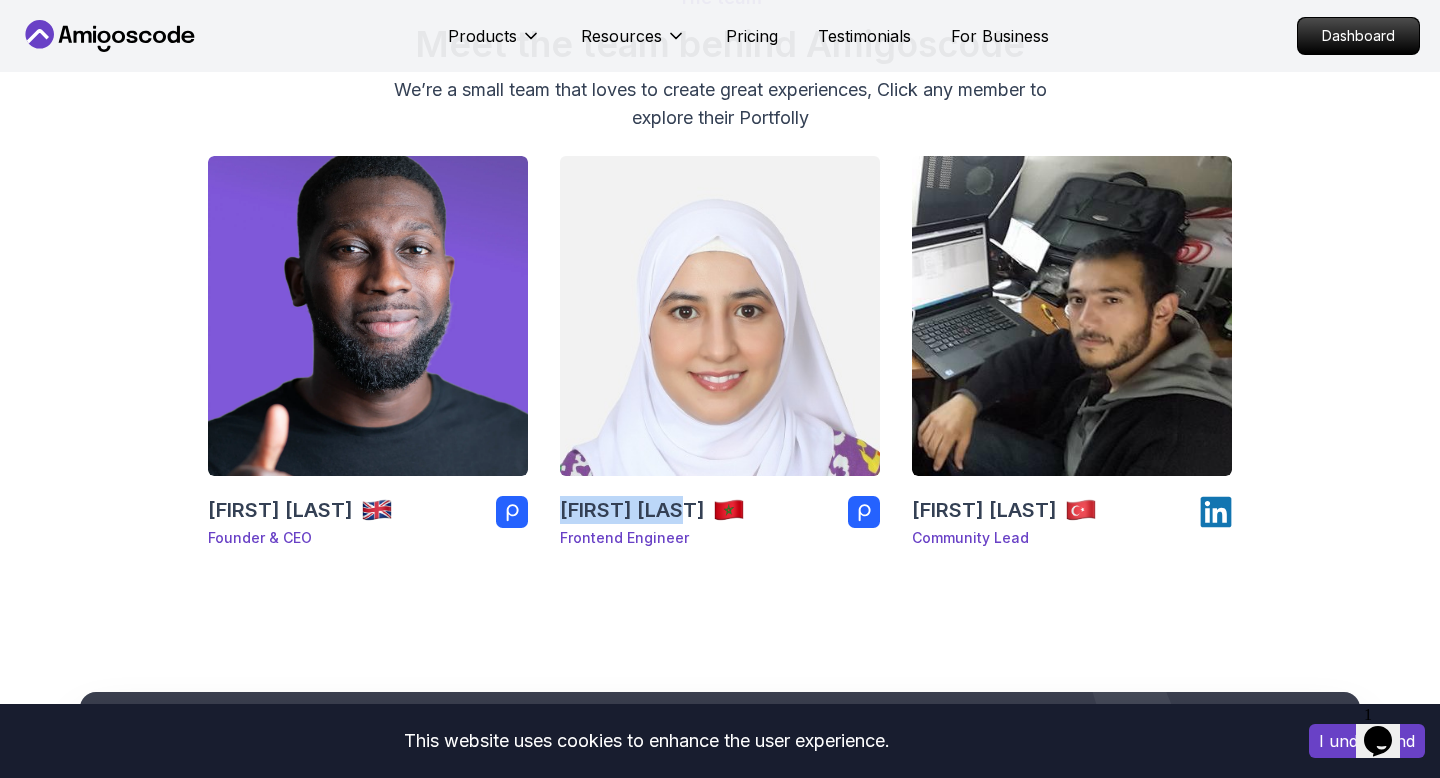 drag, startPoint x: 547, startPoint y: 502, endPoint x: 684, endPoint y: 526, distance: 139.0863 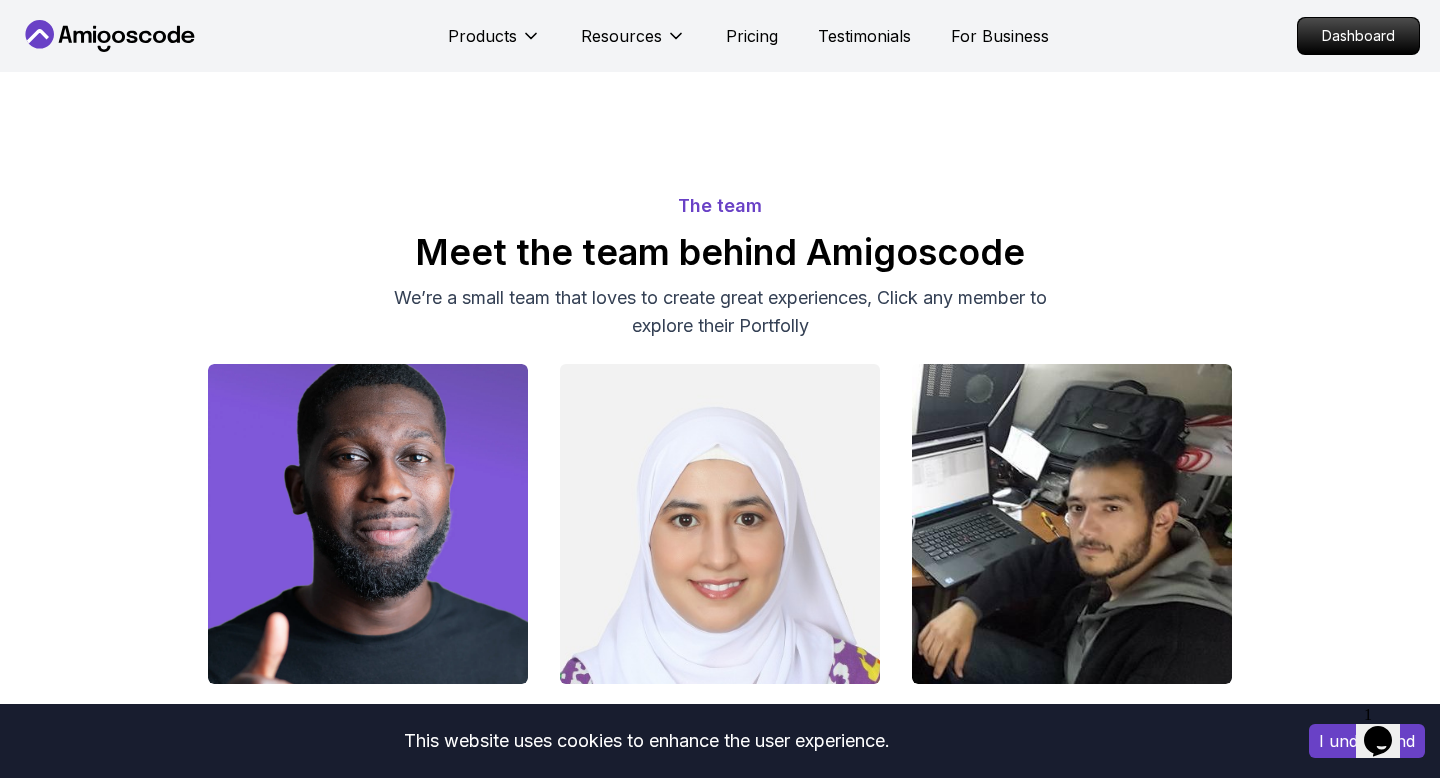 scroll, scrollTop: 4, scrollLeft: 0, axis: vertical 